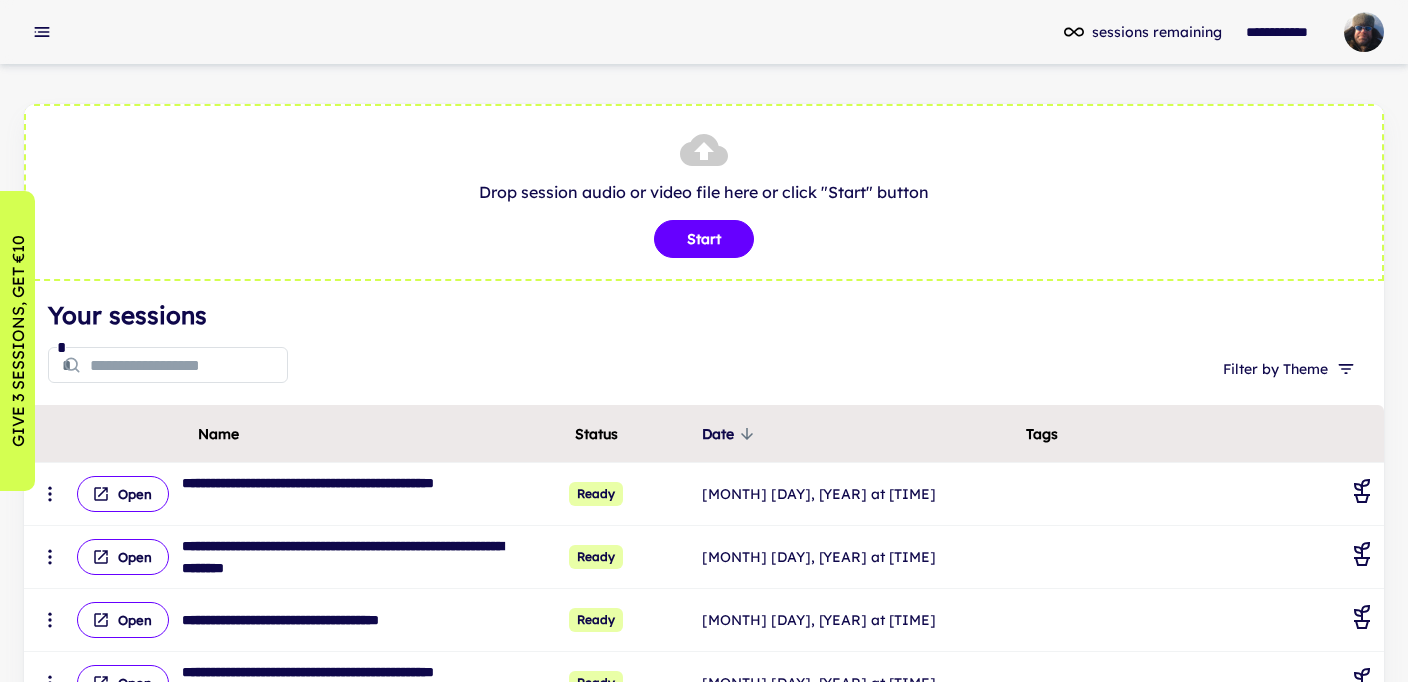 scroll, scrollTop: 0, scrollLeft: 0, axis: both 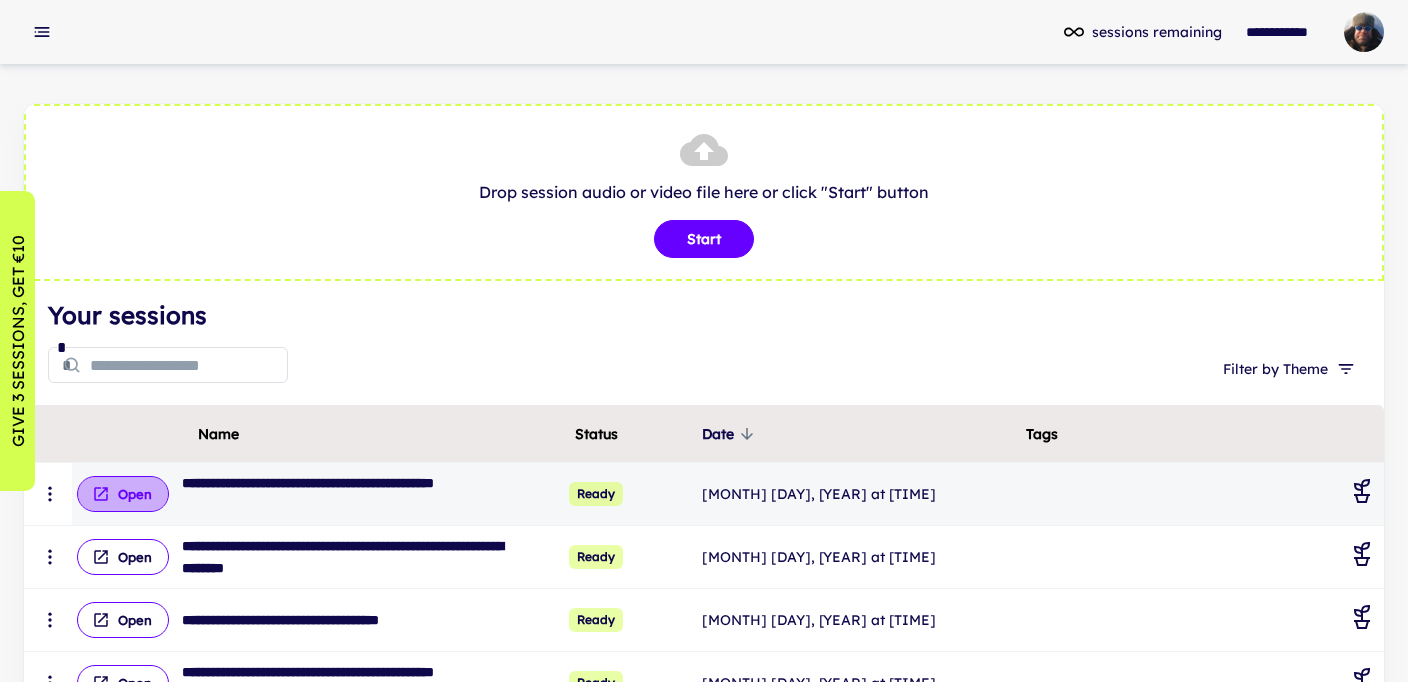 click on "Open" at bounding box center [123, 494] 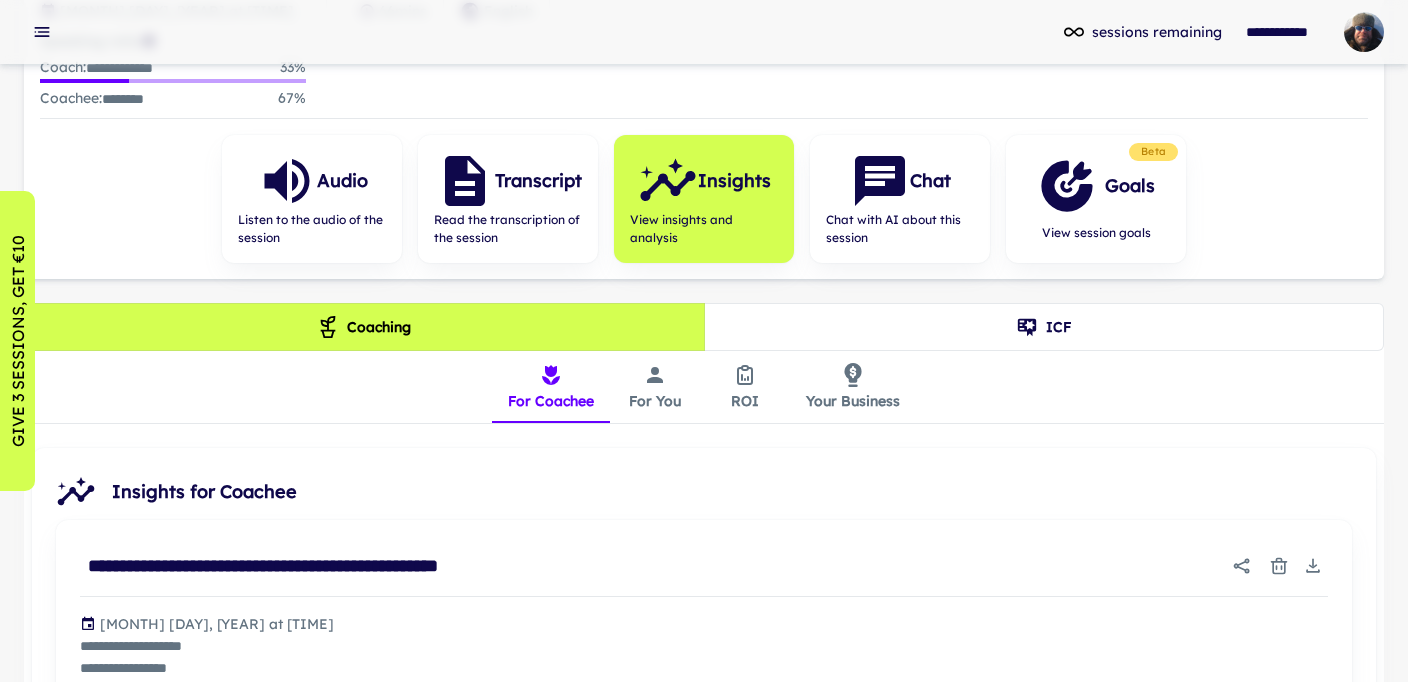 scroll, scrollTop: 231, scrollLeft: 0, axis: vertical 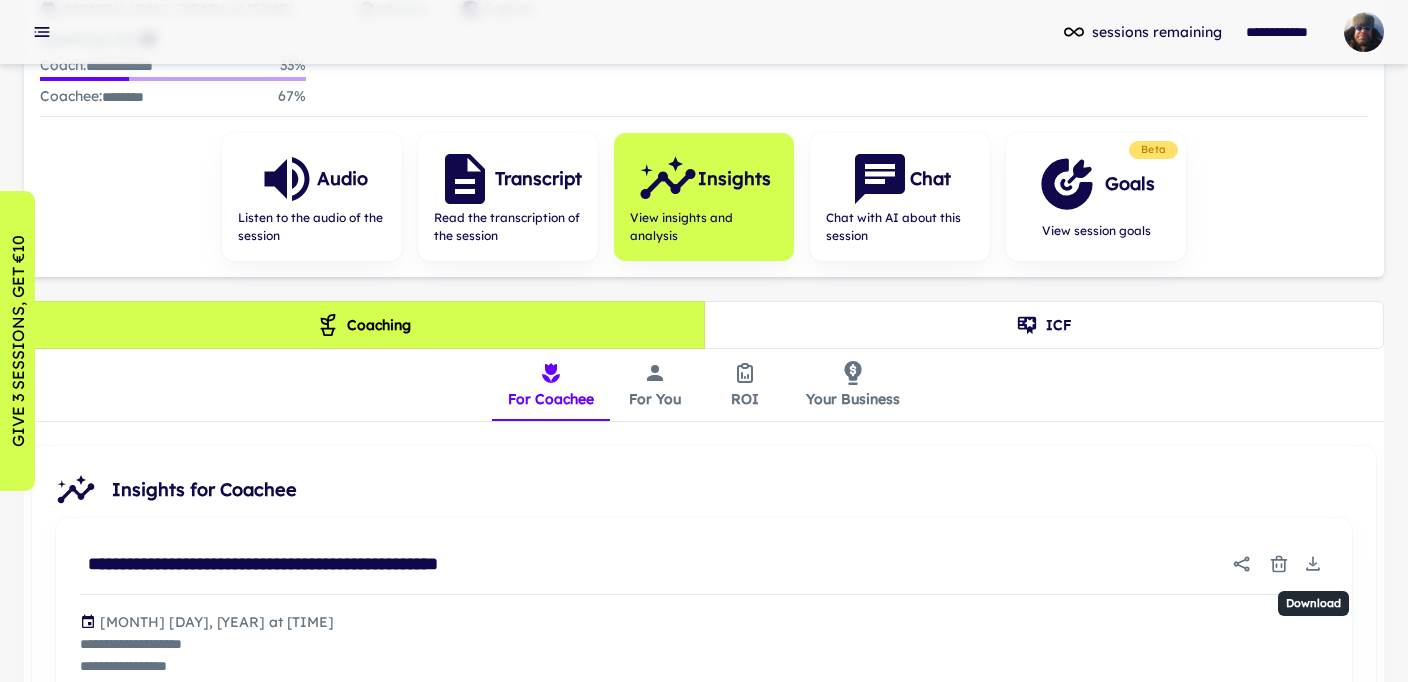 click at bounding box center (1313, 564) 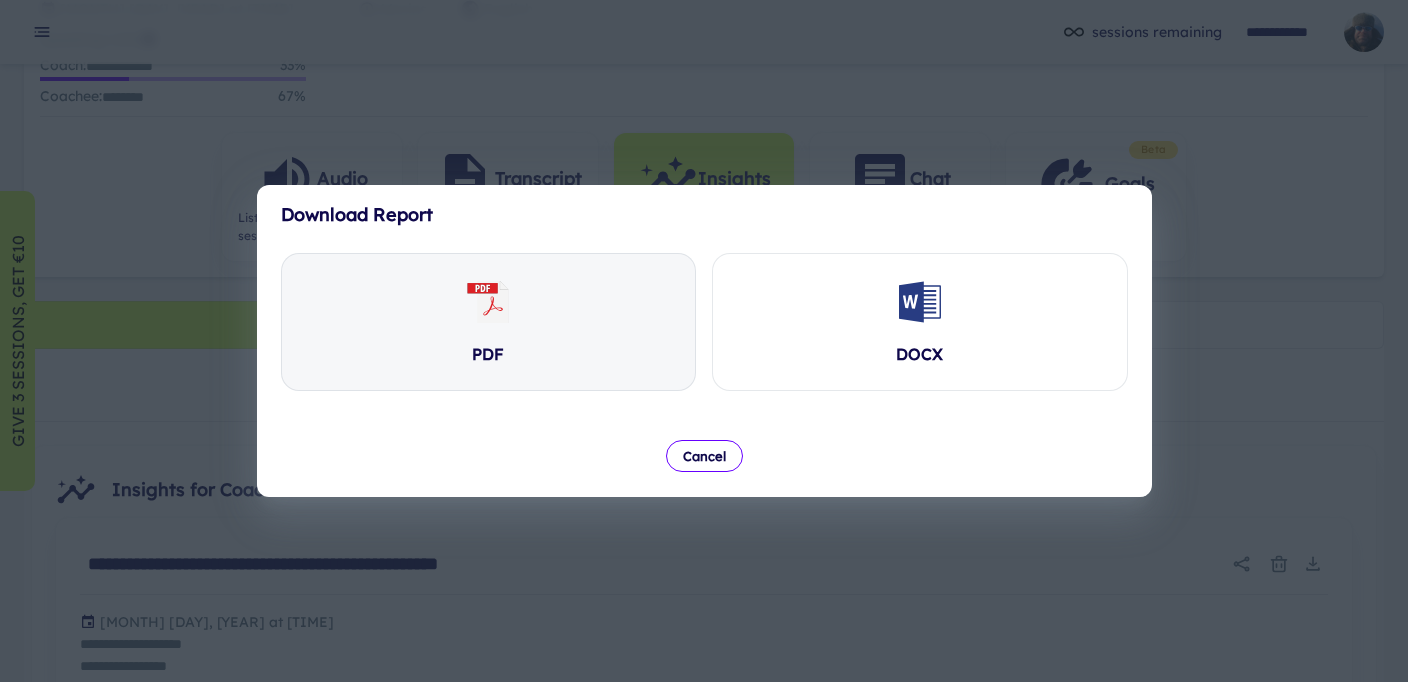 click on "PDF" at bounding box center [489, 322] 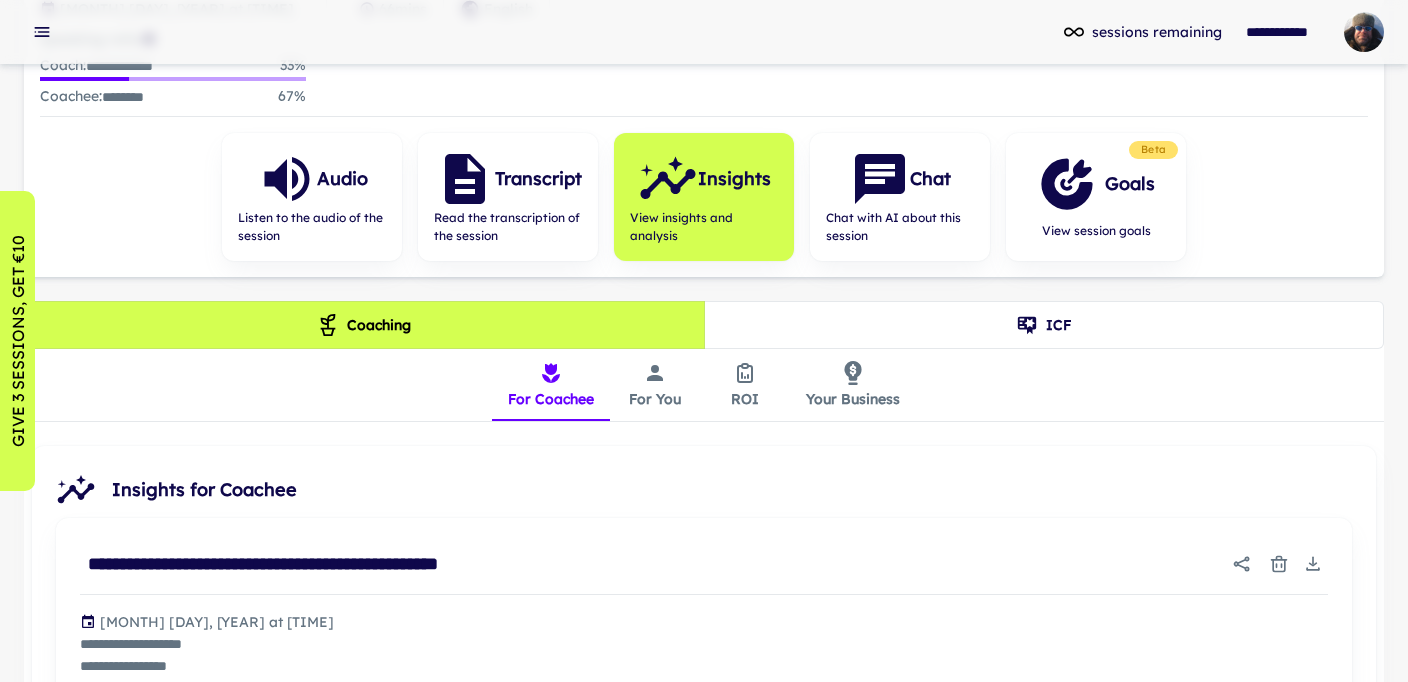 click at bounding box center [853, 373] 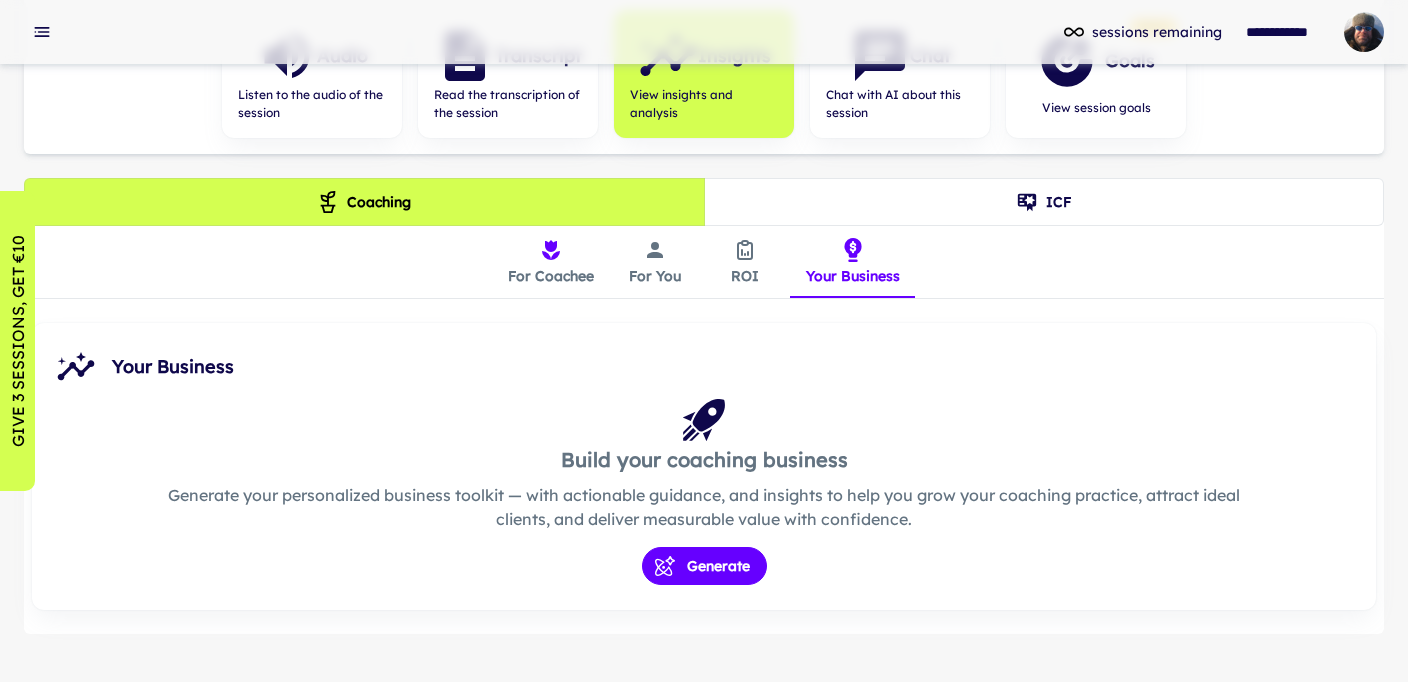 scroll, scrollTop: 384, scrollLeft: 0, axis: vertical 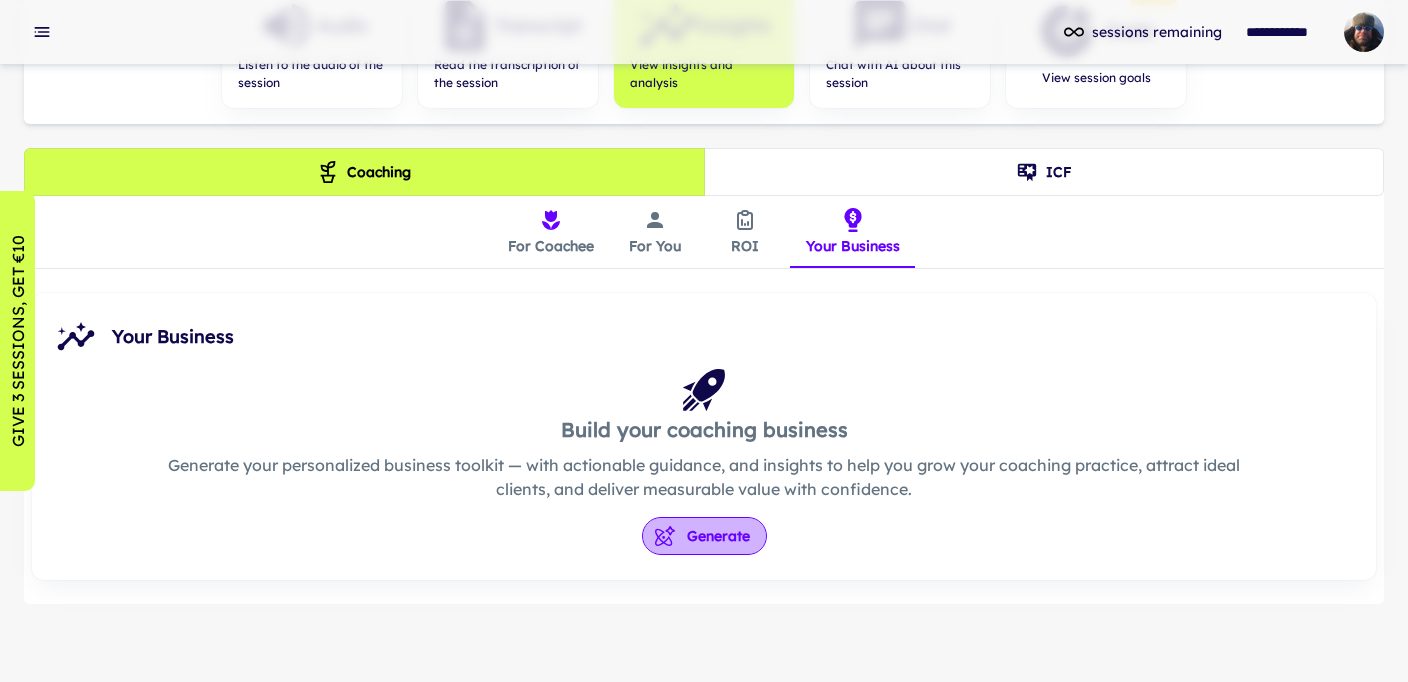 click on "Generate" at bounding box center (704, 536) 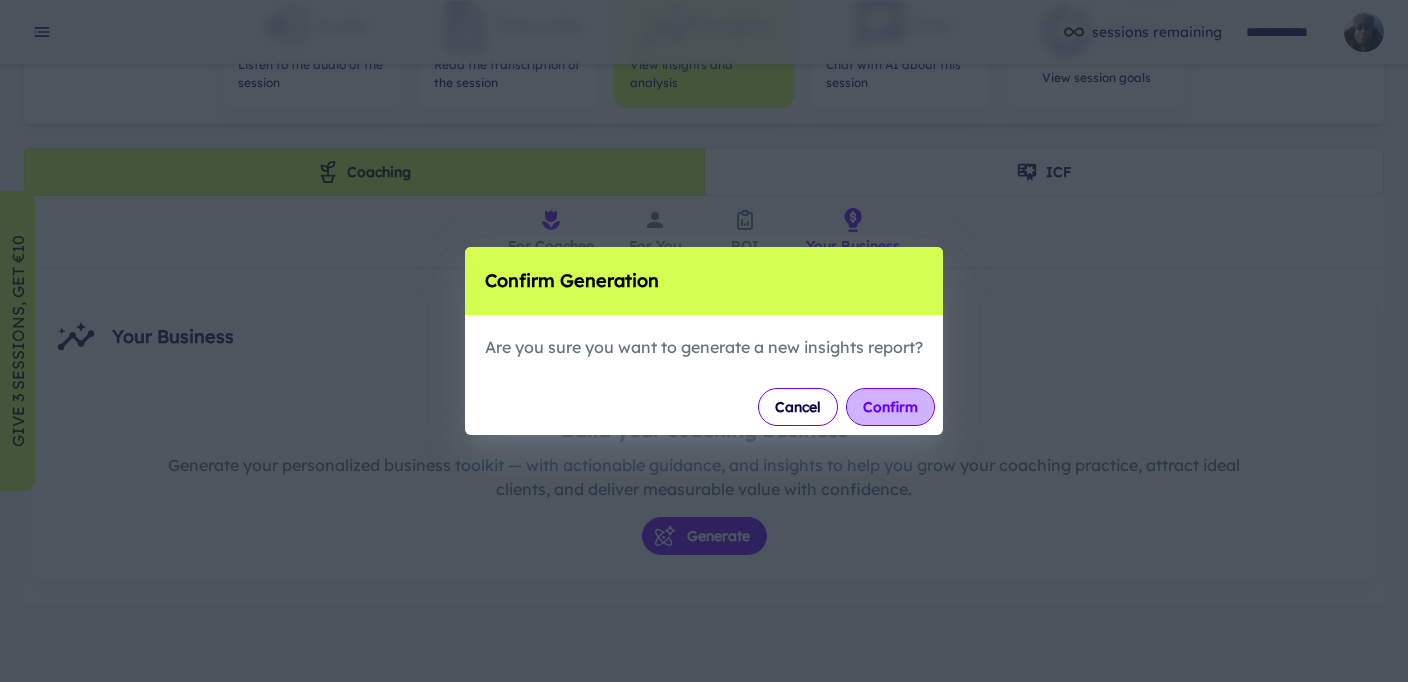 click on "Confirm" at bounding box center (890, 407) 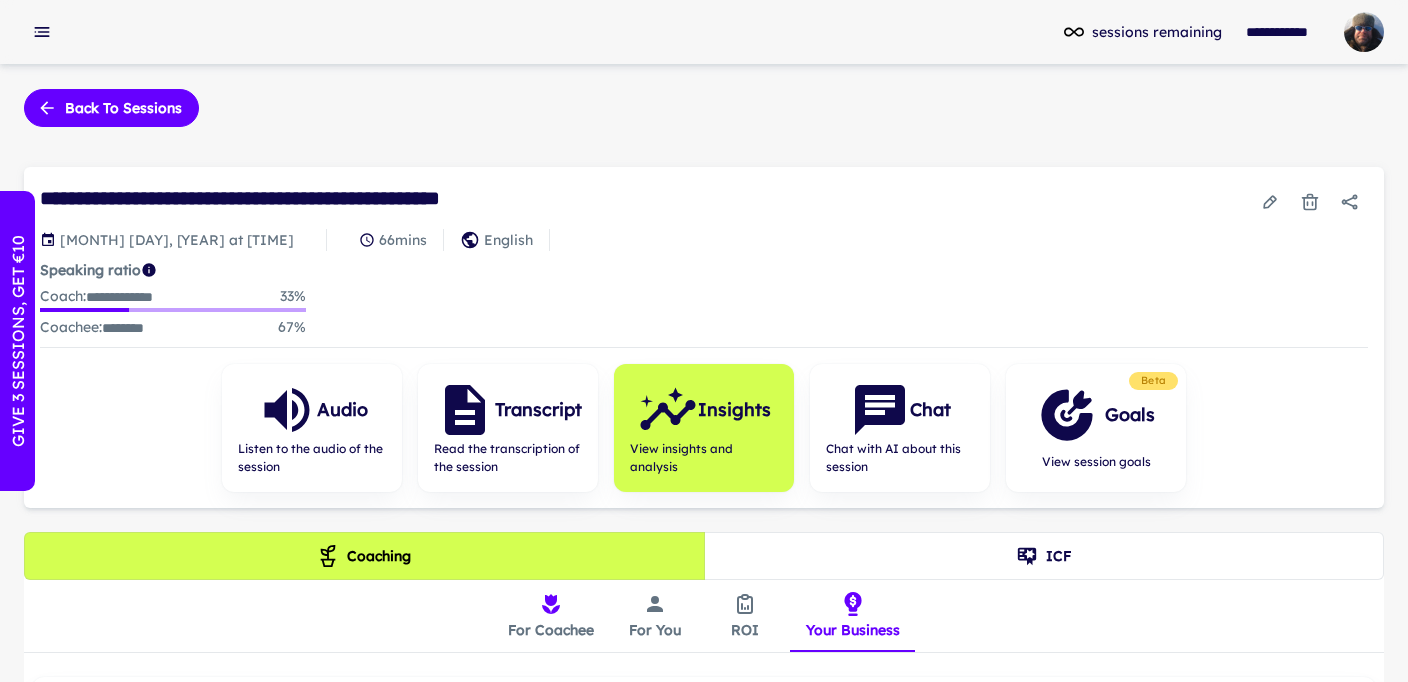 scroll, scrollTop: 2, scrollLeft: 0, axis: vertical 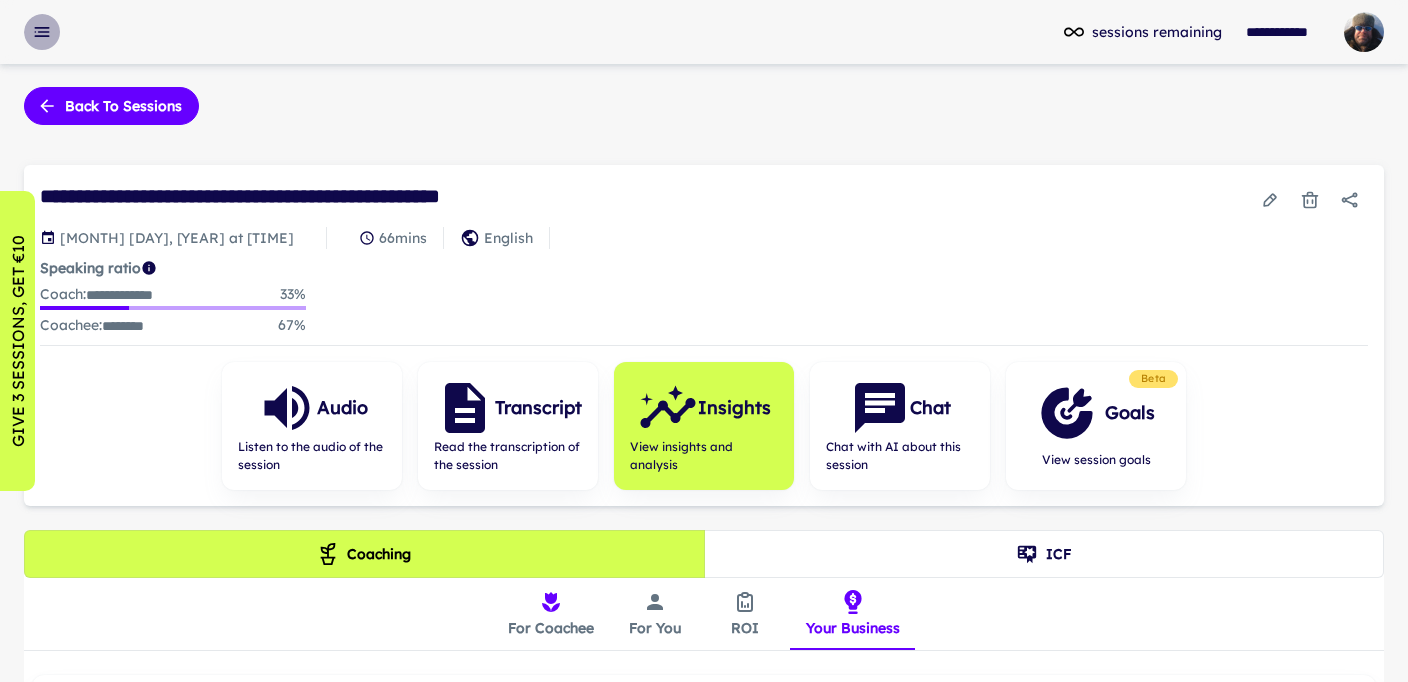 click at bounding box center (42, 32) 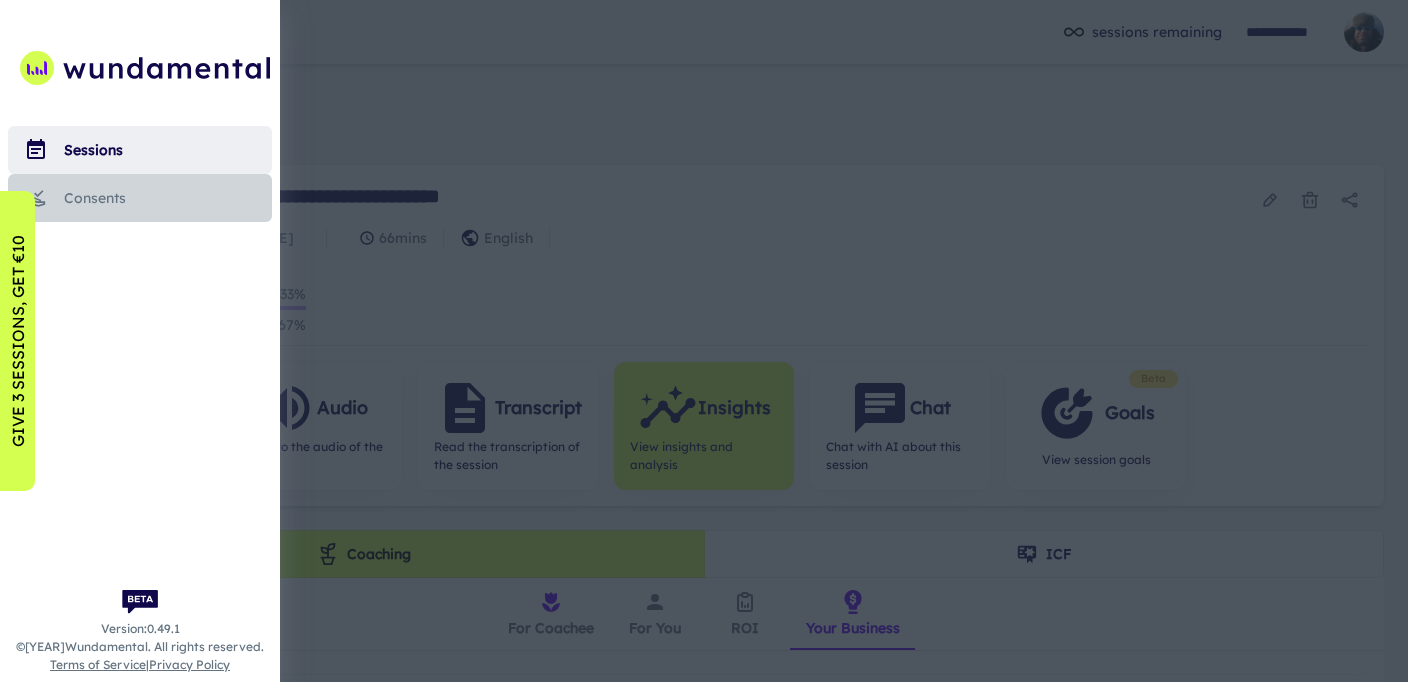 click on "consents" at bounding box center (168, 198) 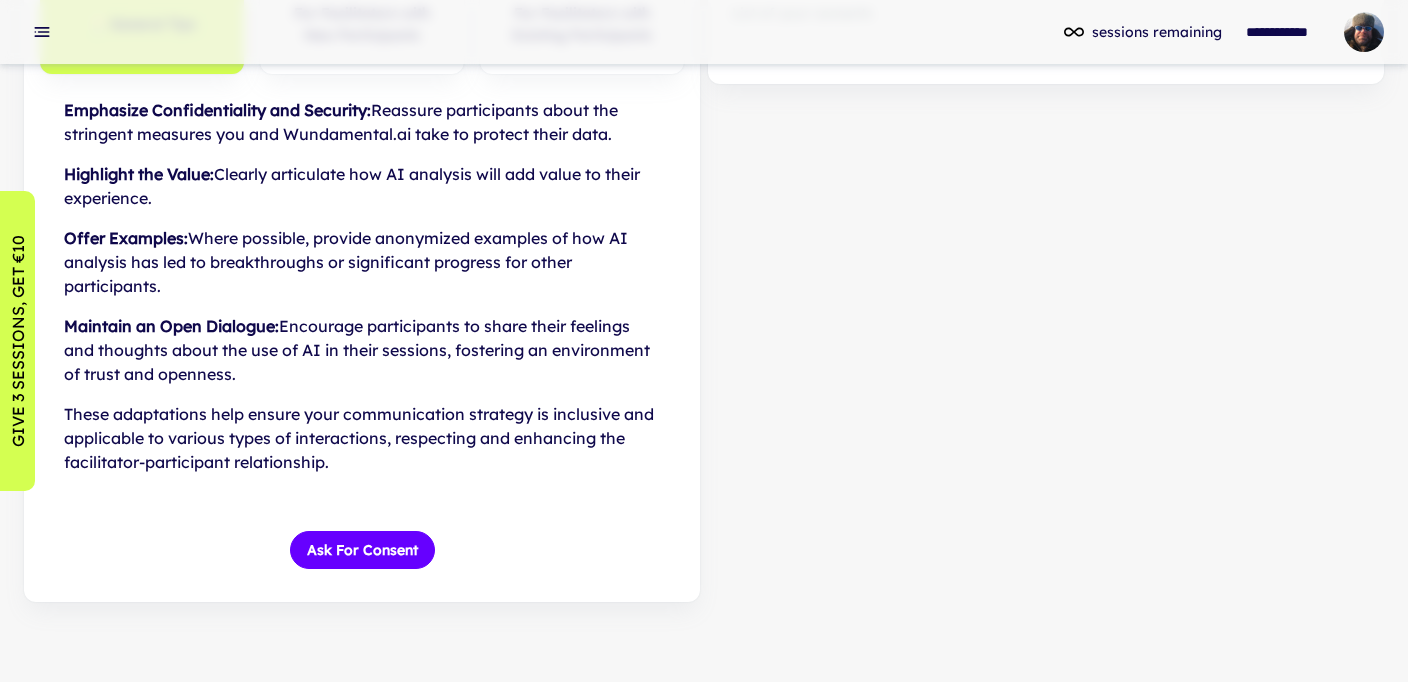 scroll, scrollTop: 0, scrollLeft: 0, axis: both 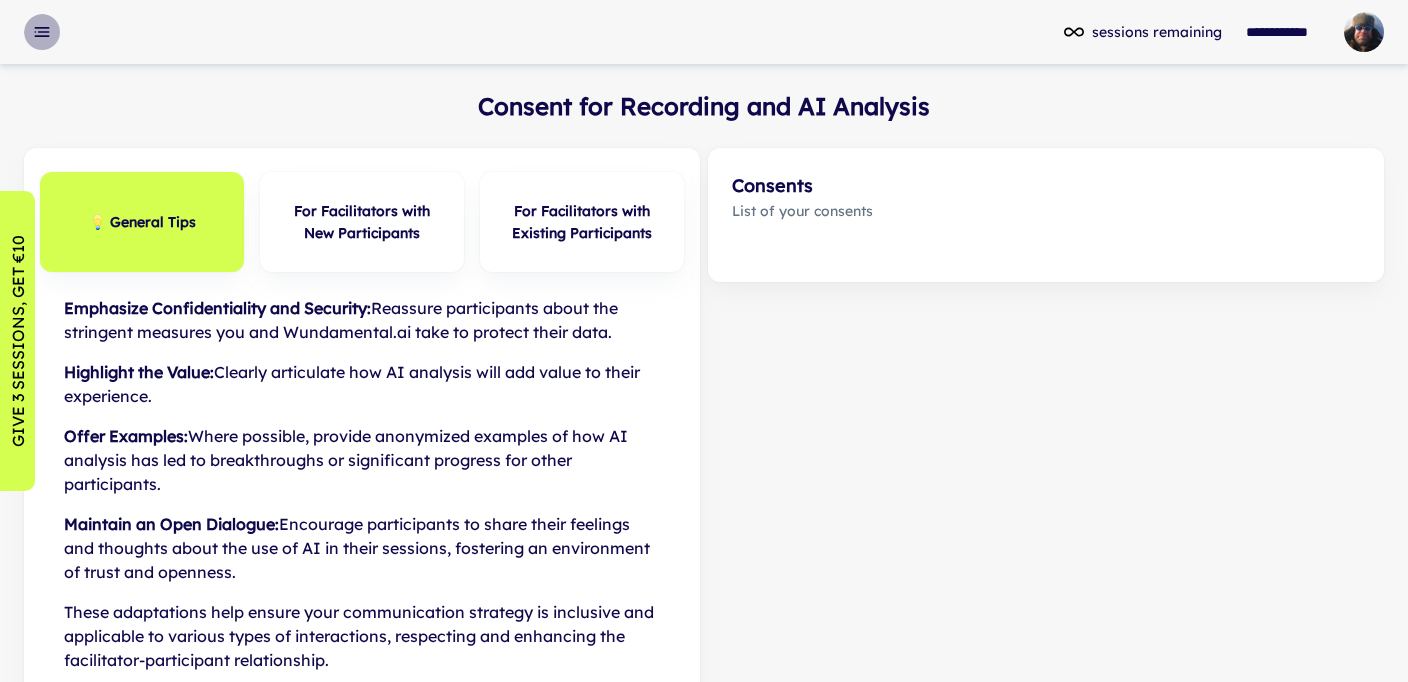 click at bounding box center [42, 32] 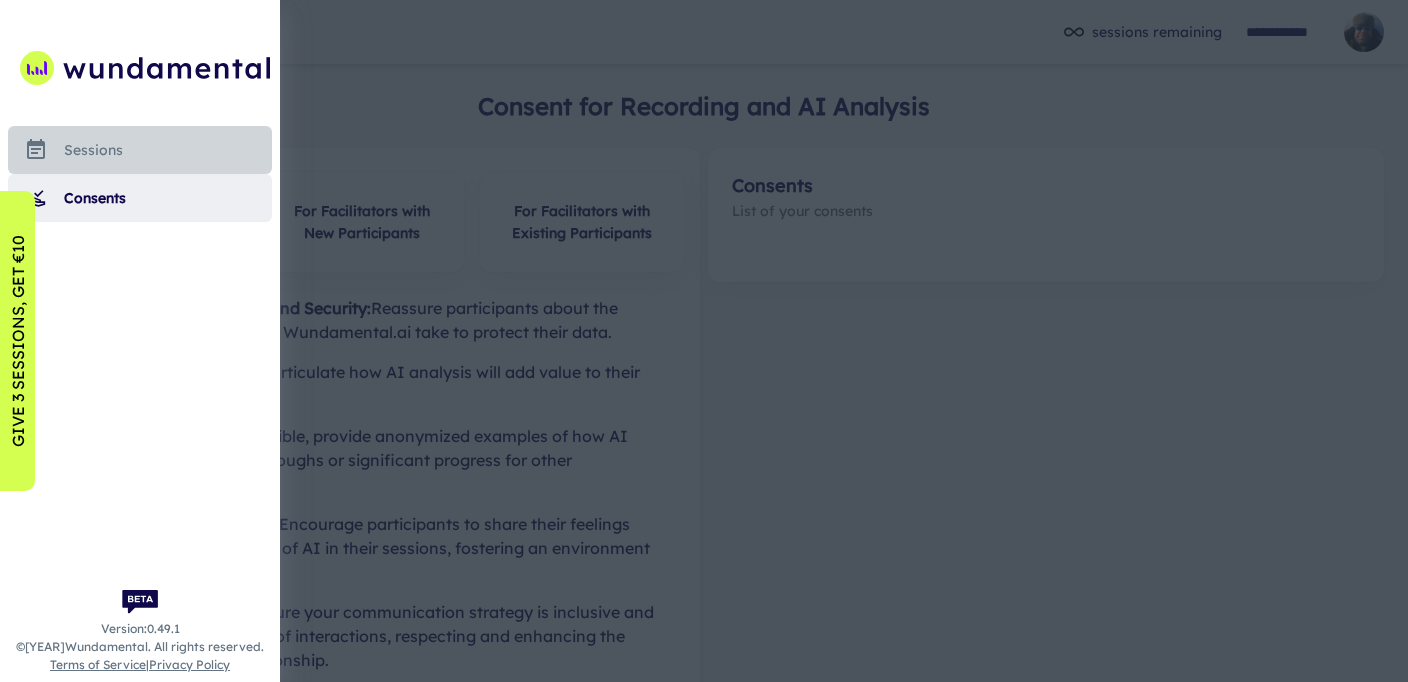 click on "sessions" at bounding box center [168, 150] 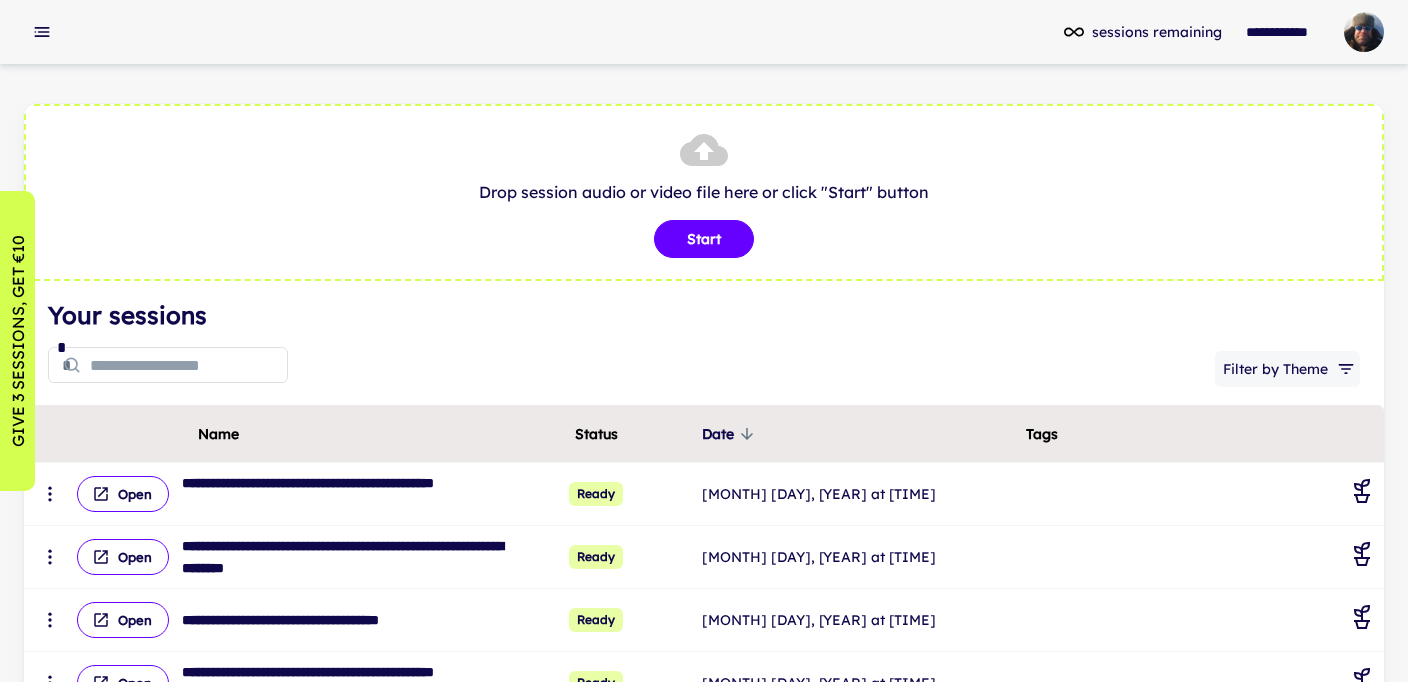 click on "Filter by Theme" at bounding box center [1287, 369] 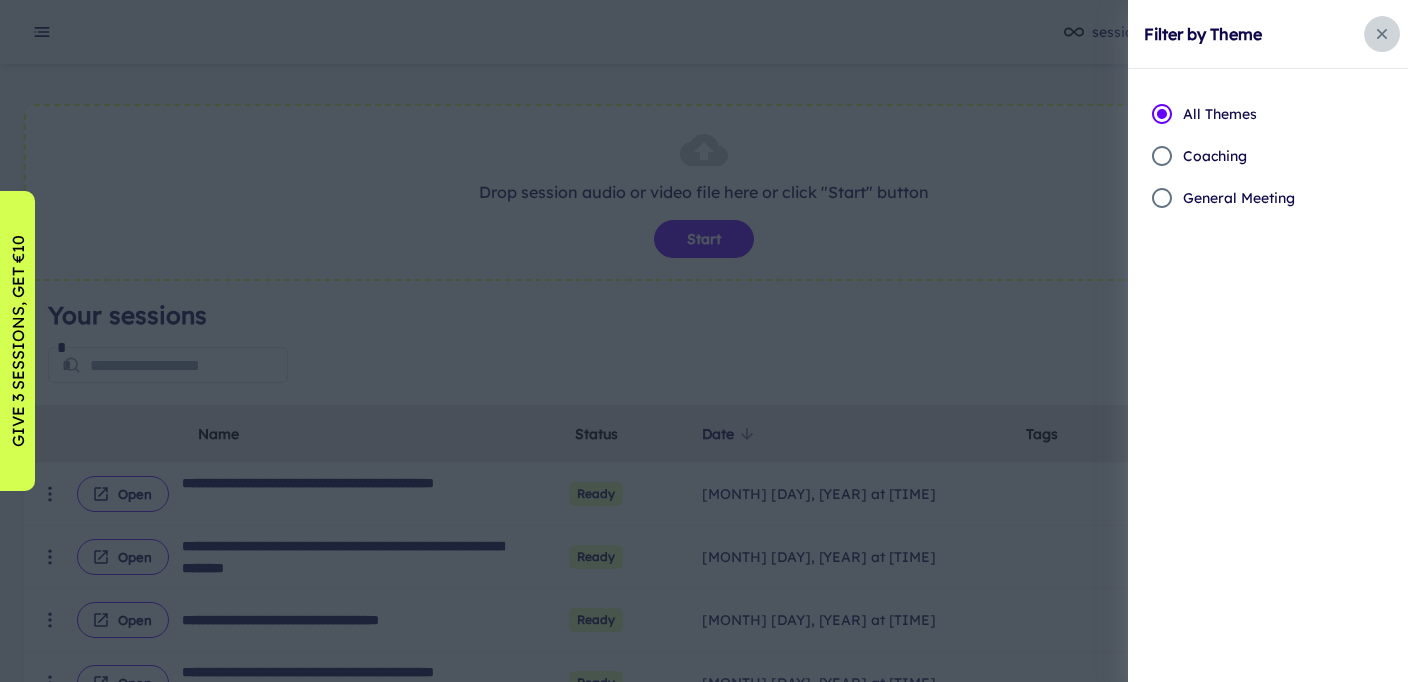 click at bounding box center (1382, 34) 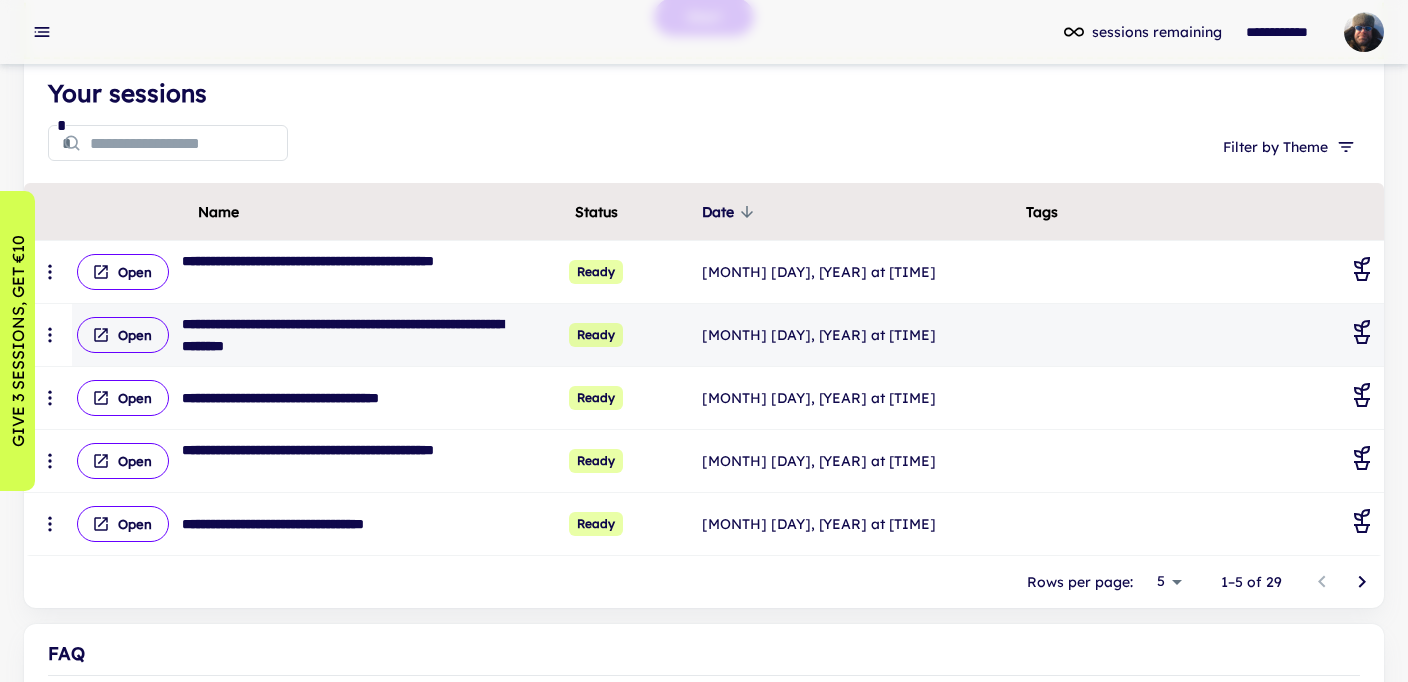 scroll, scrollTop: 245, scrollLeft: 0, axis: vertical 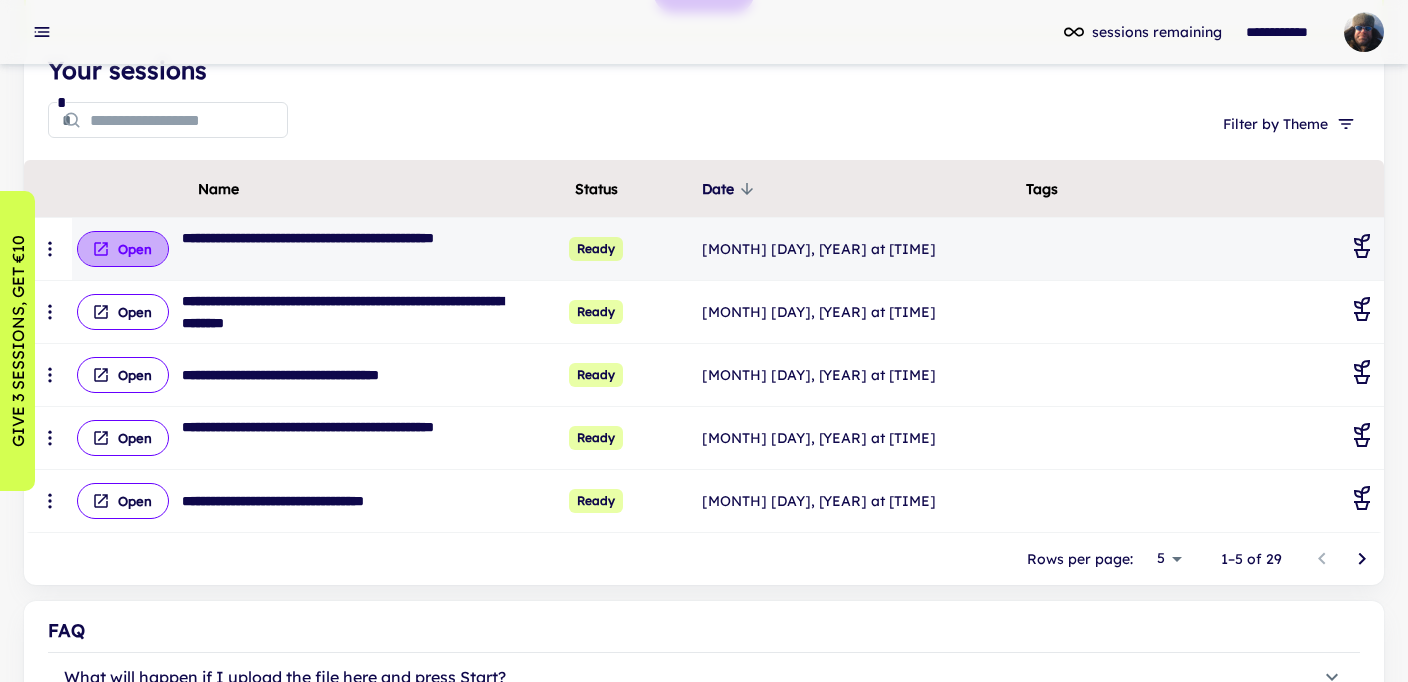 click on "Open" at bounding box center (123, 249) 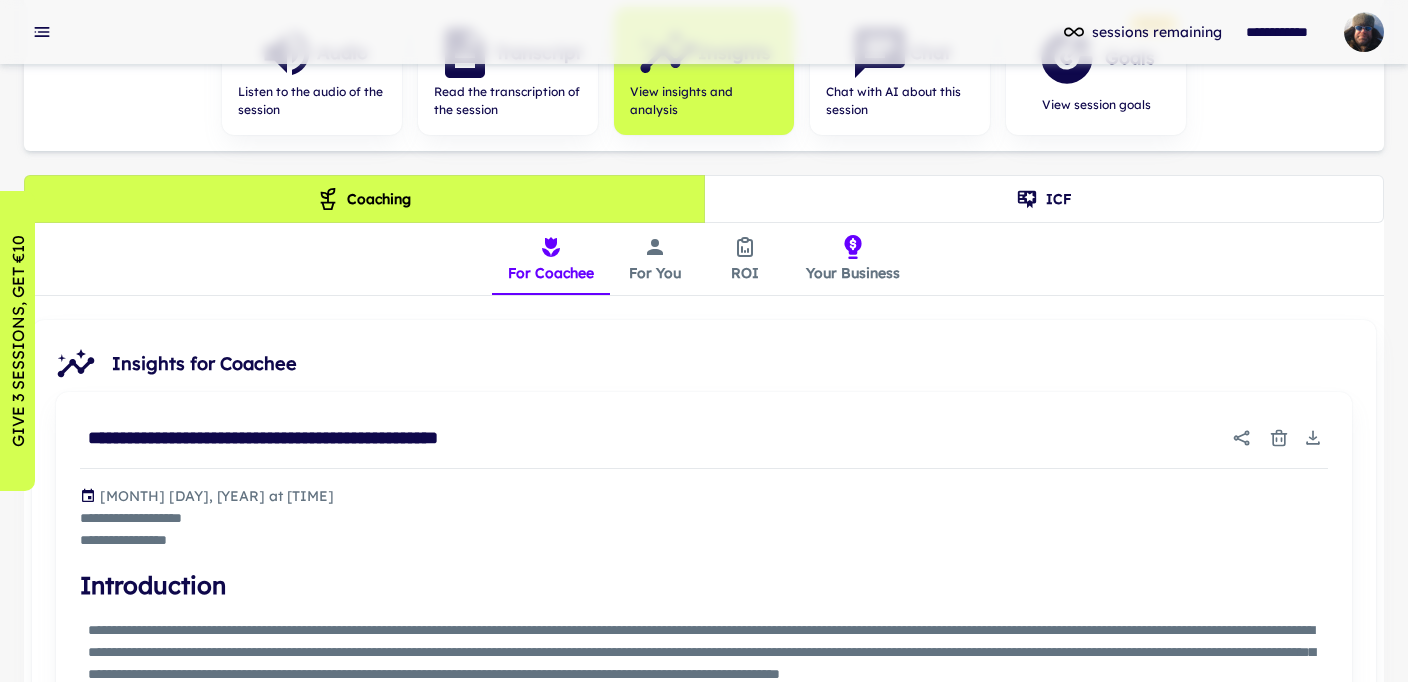 scroll, scrollTop: 388, scrollLeft: 0, axis: vertical 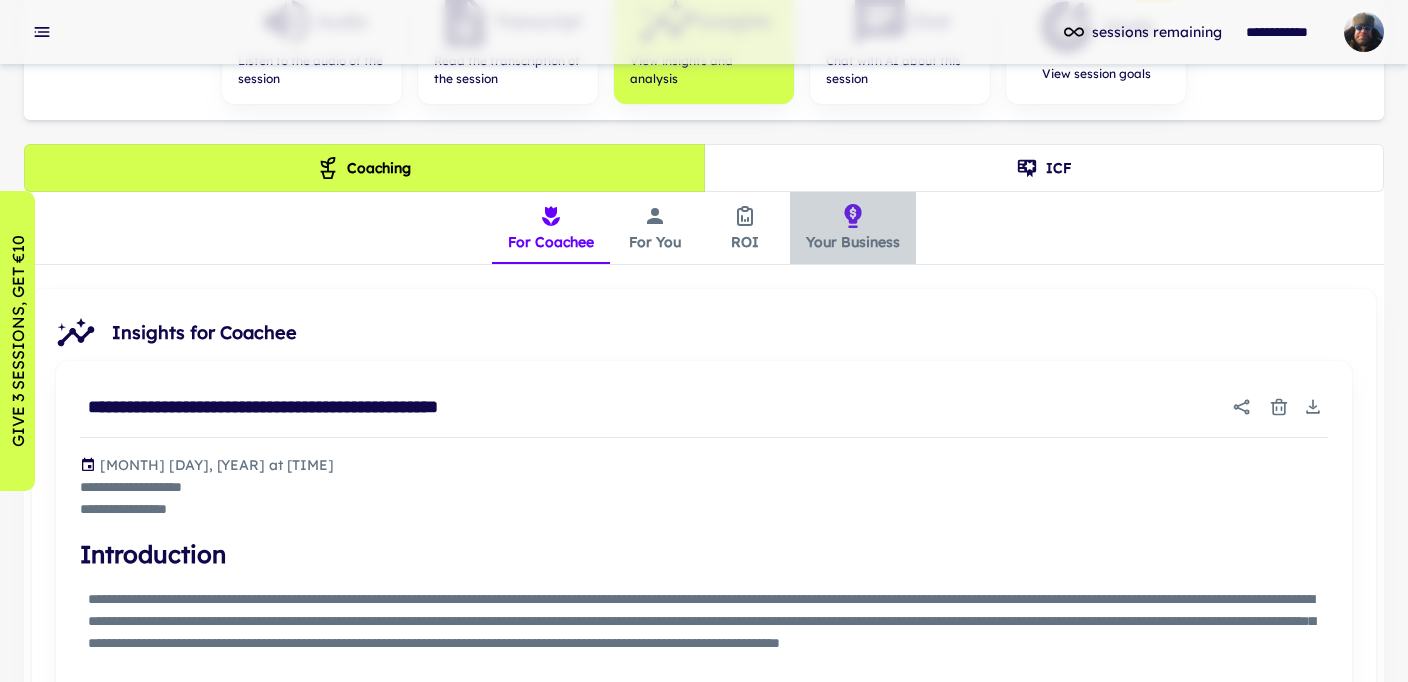 click at bounding box center [852, 216] 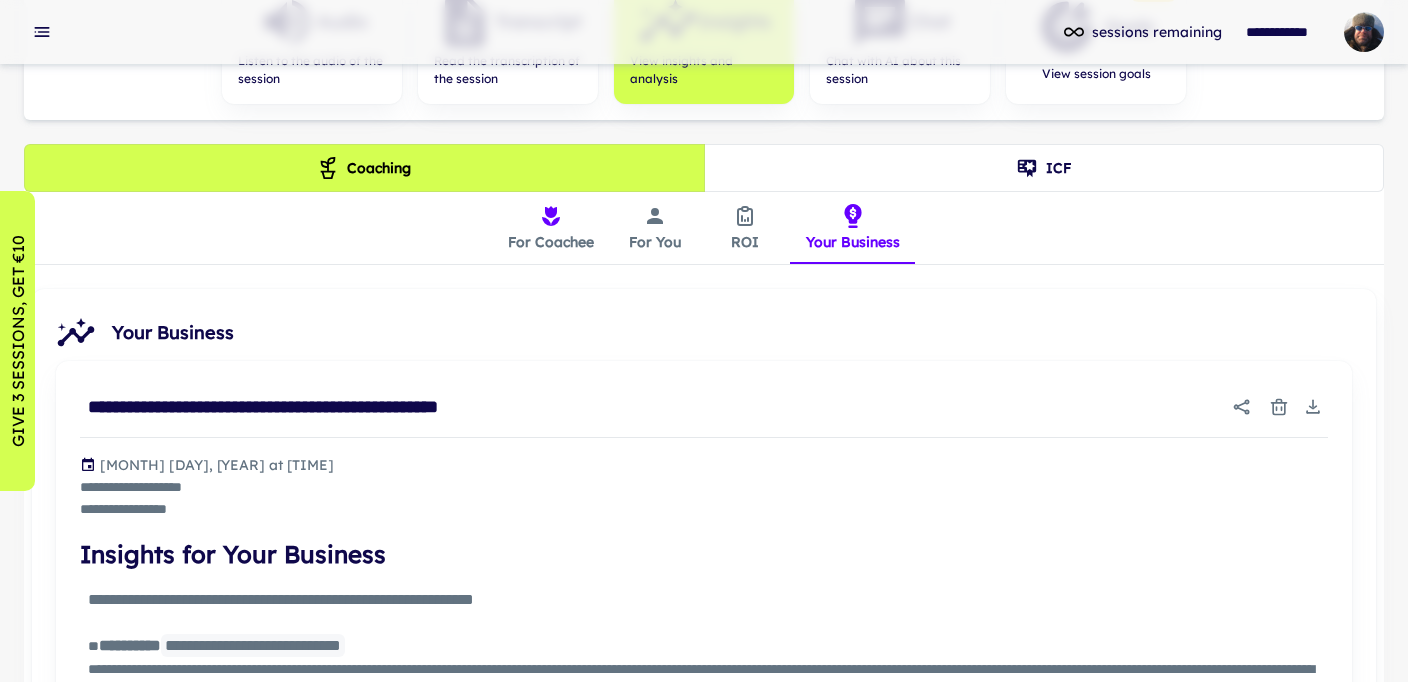 scroll, scrollTop: 402, scrollLeft: 0, axis: vertical 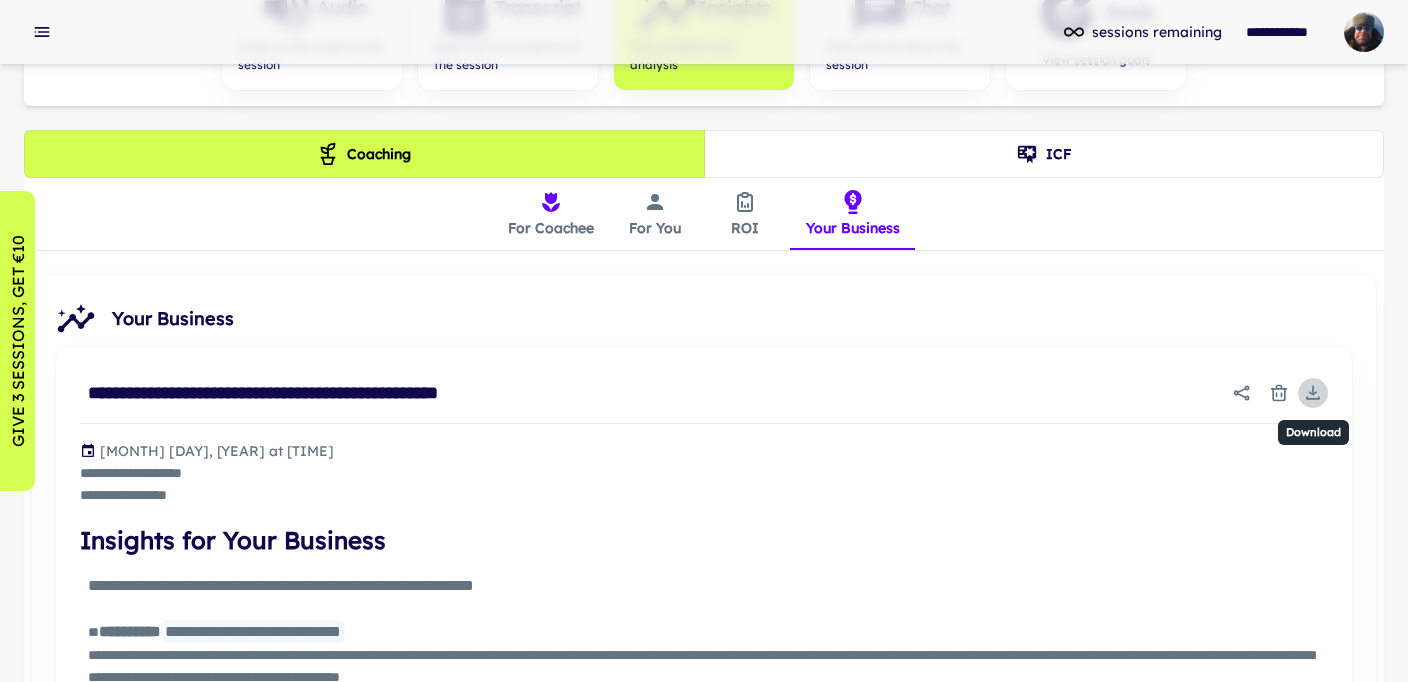 click at bounding box center [1313, 393] 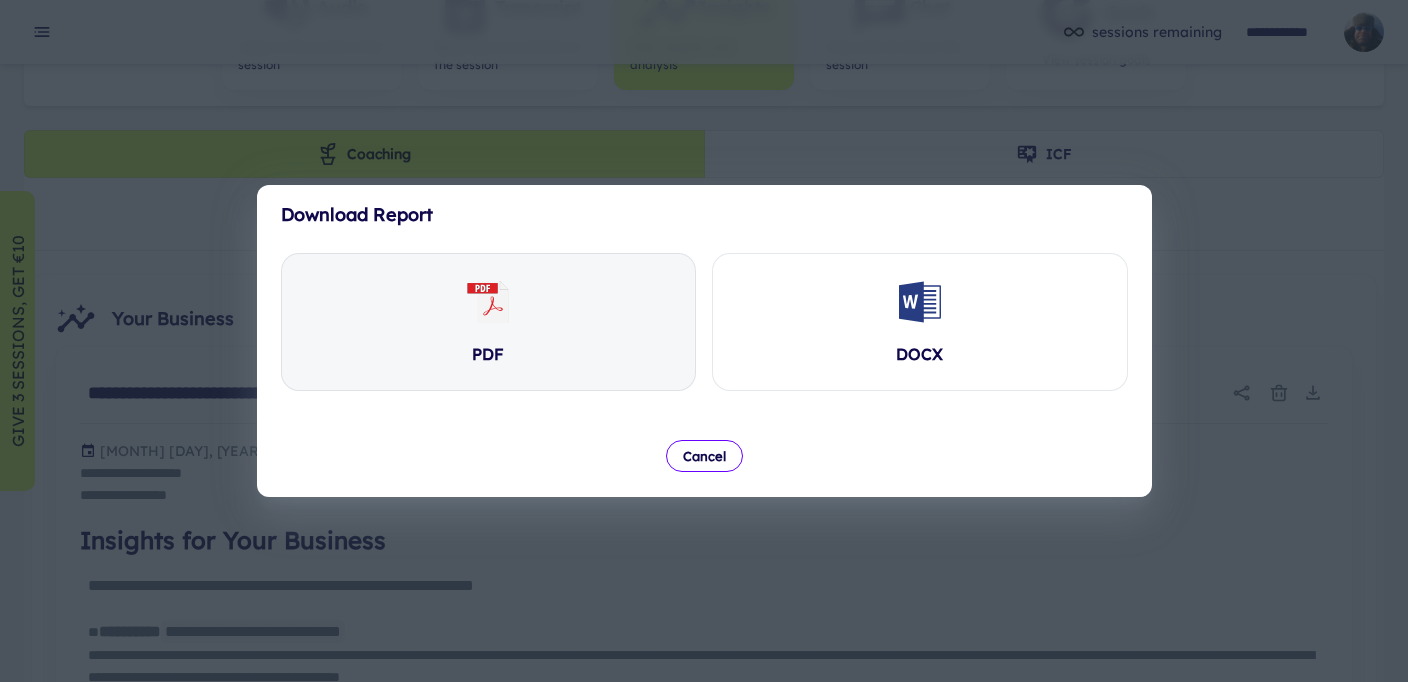 click at bounding box center [483, 288] 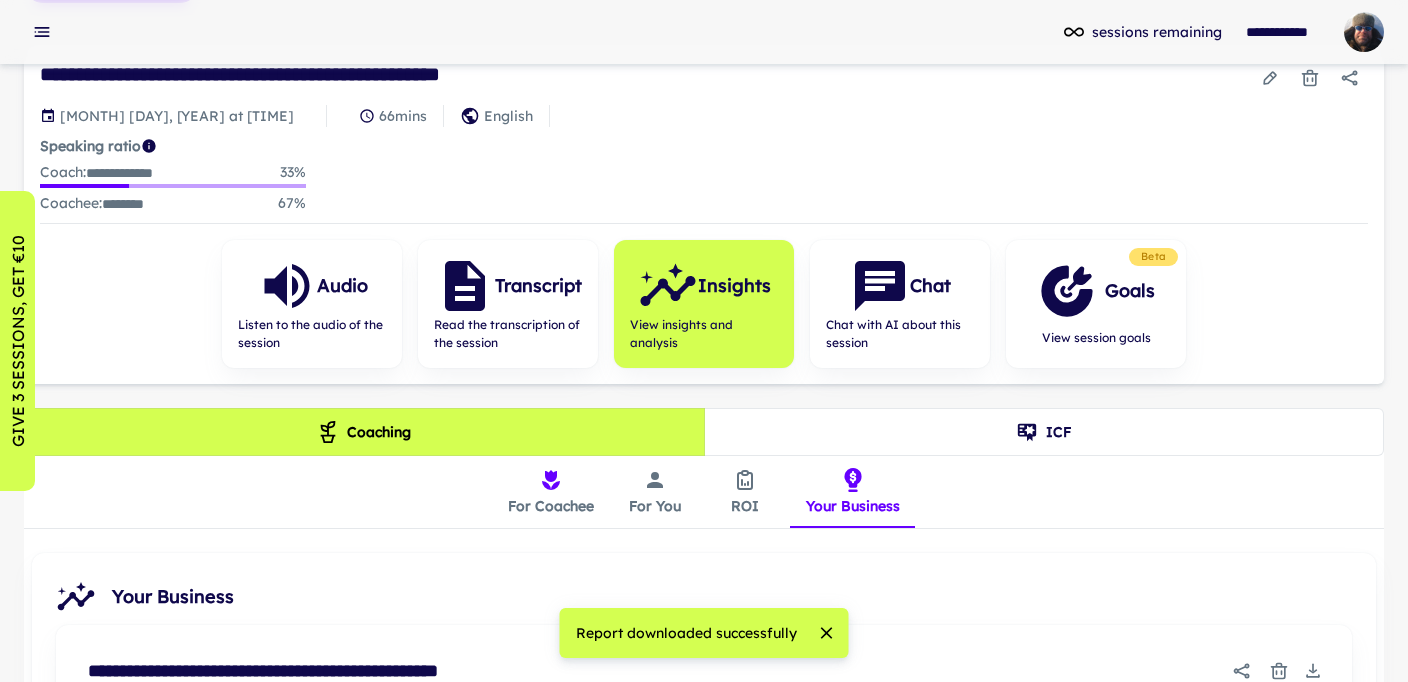 scroll, scrollTop: 0, scrollLeft: 0, axis: both 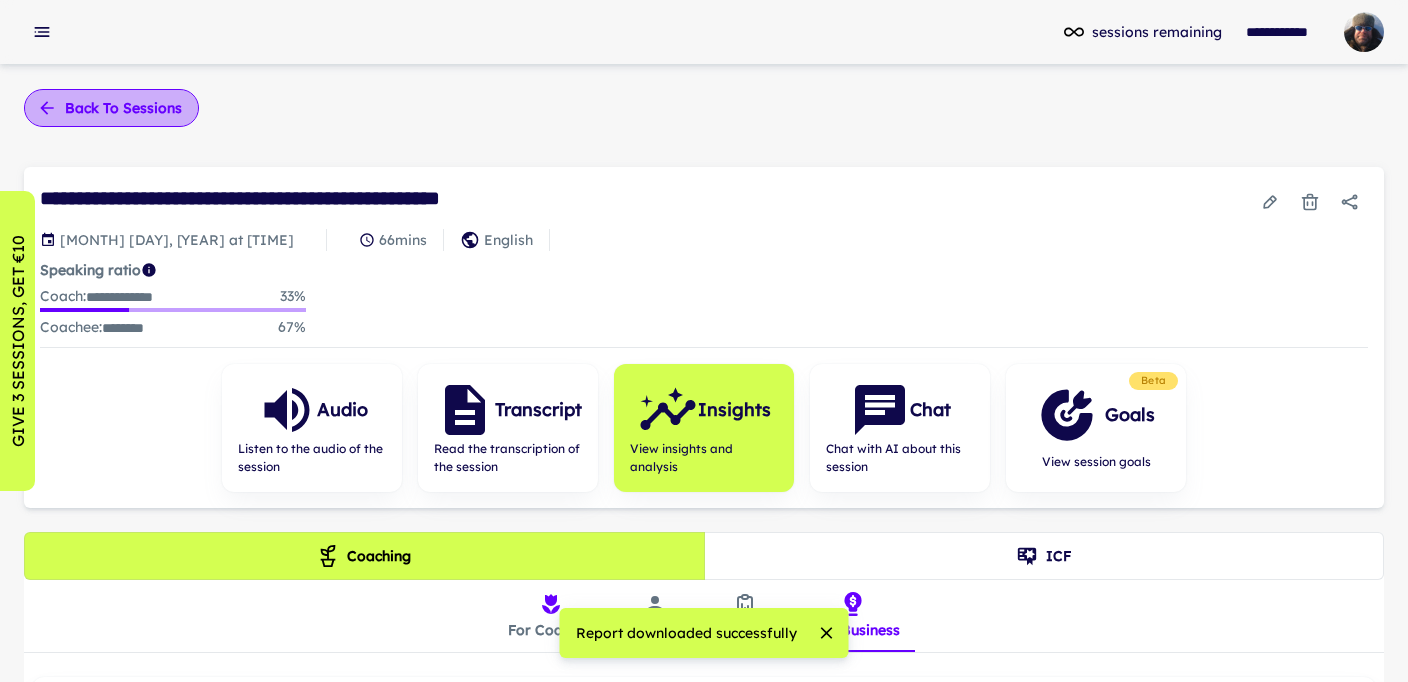 click on "Back to sessions" at bounding box center [111, 108] 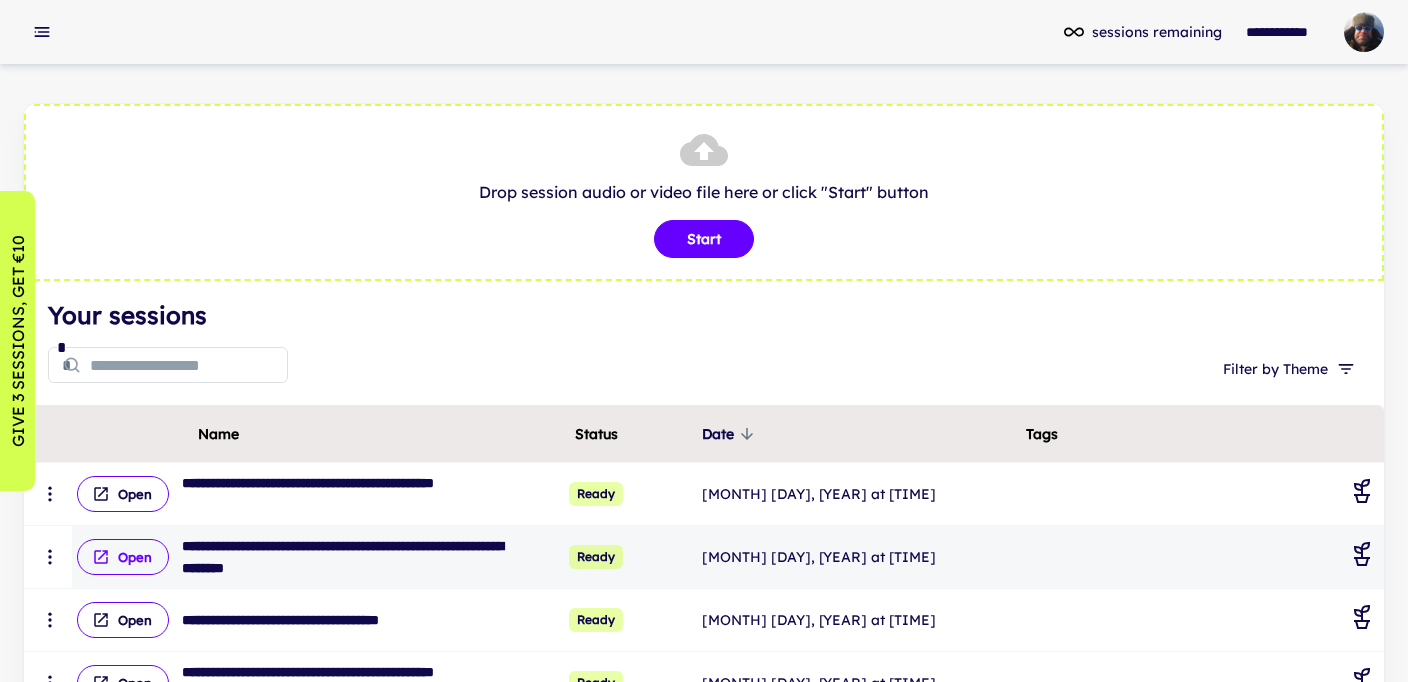 click on "Open" at bounding box center [123, 494] 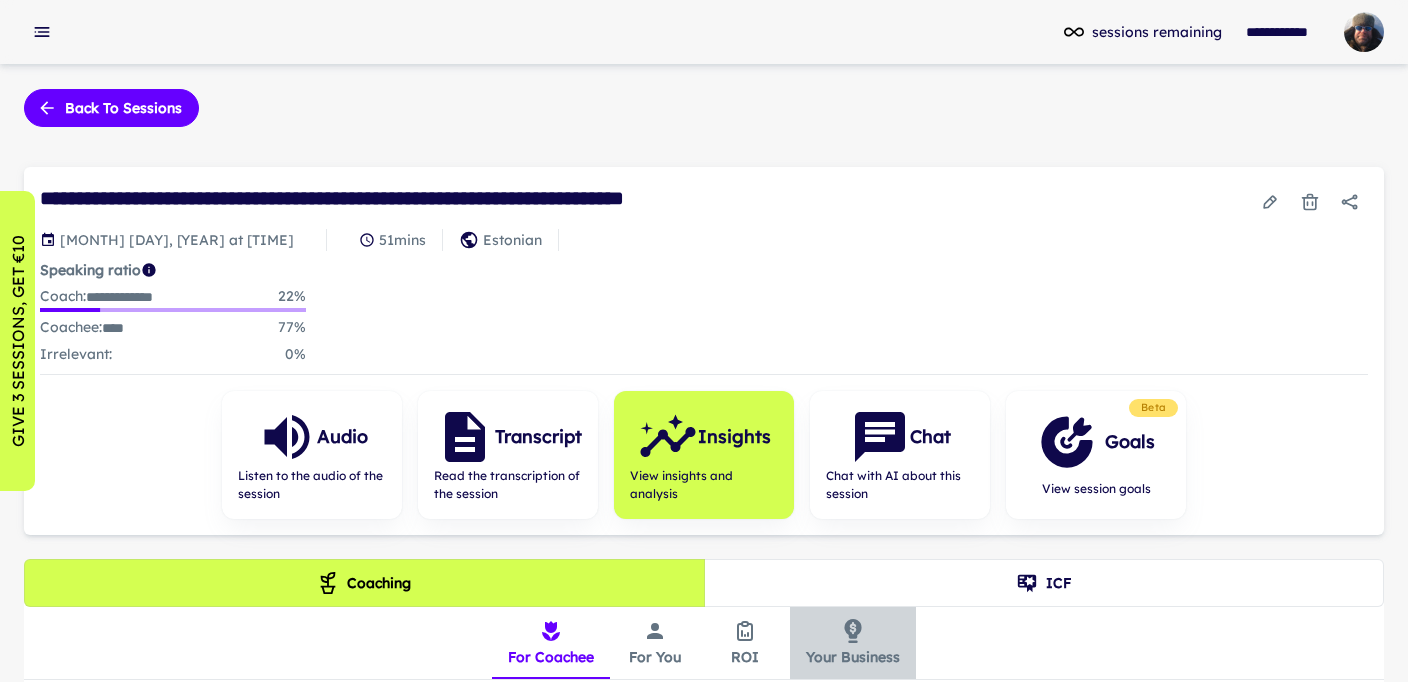 click at bounding box center [853, 631] 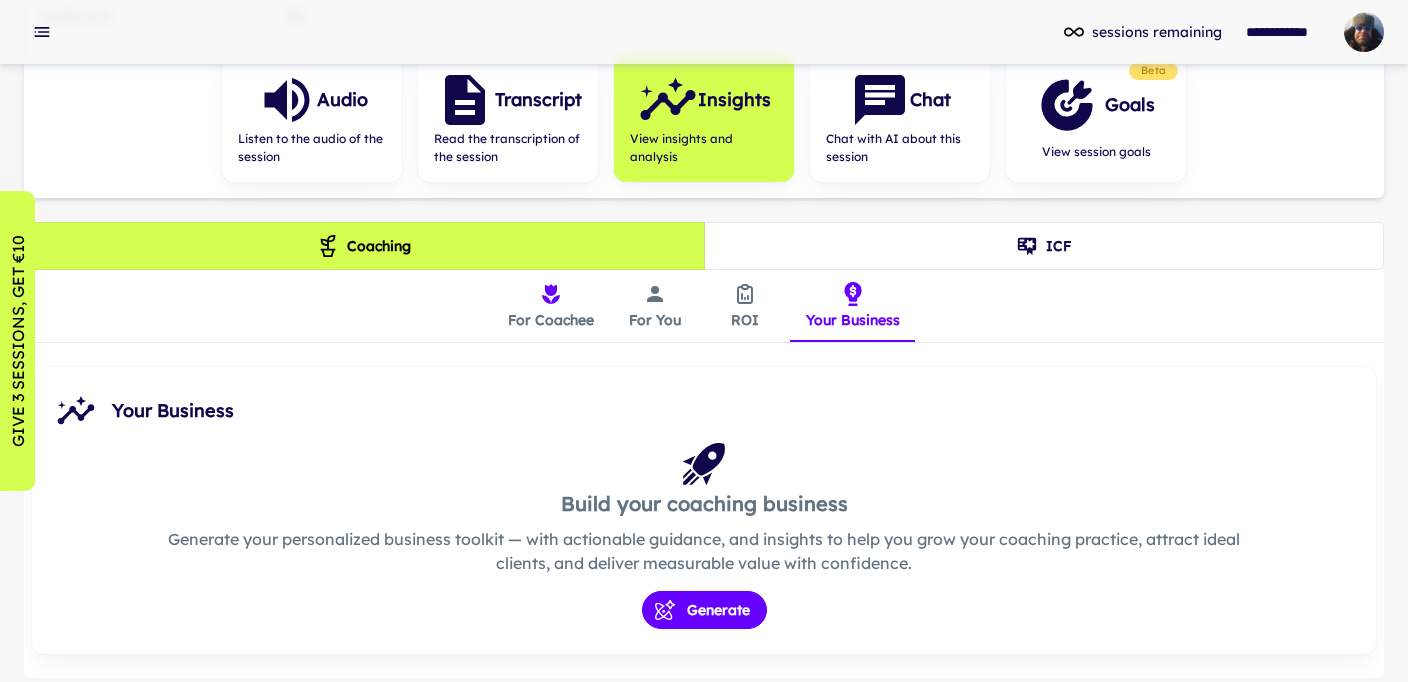 scroll, scrollTop: 410, scrollLeft: 0, axis: vertical 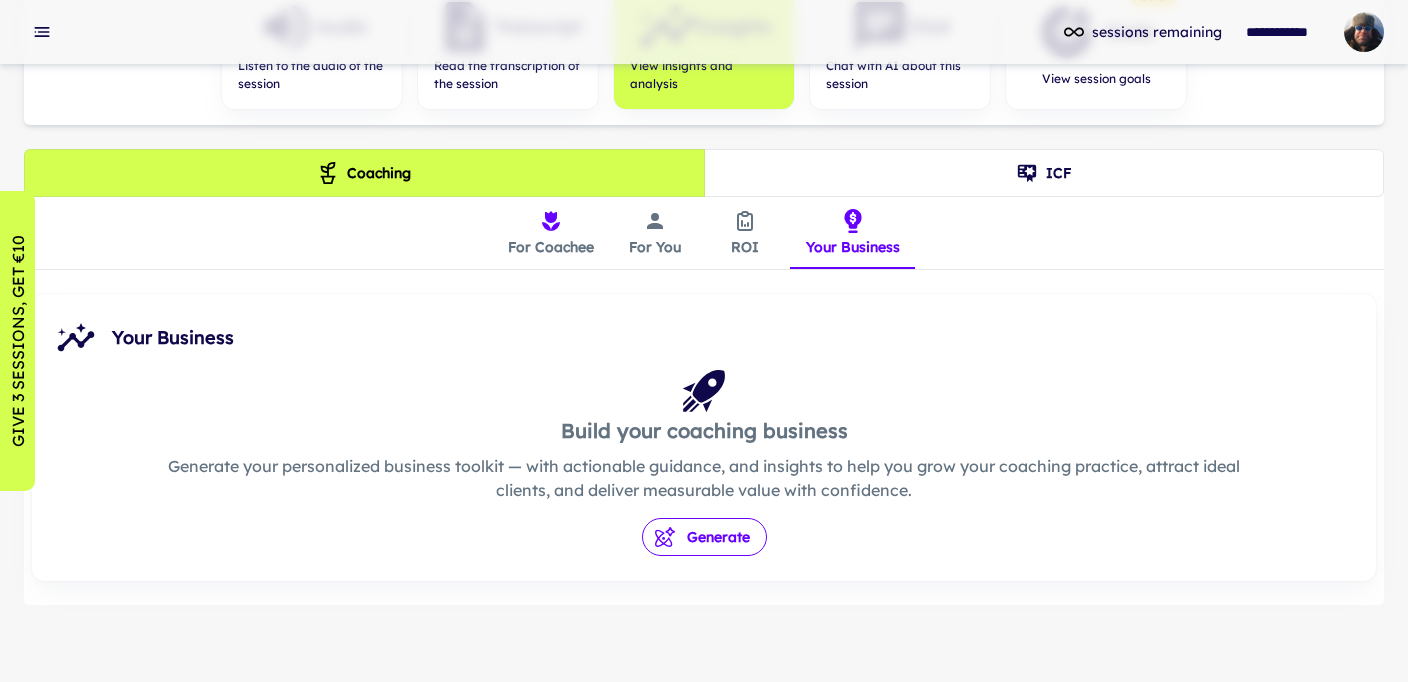 click on "Generate" at bounding box center (704, 537) 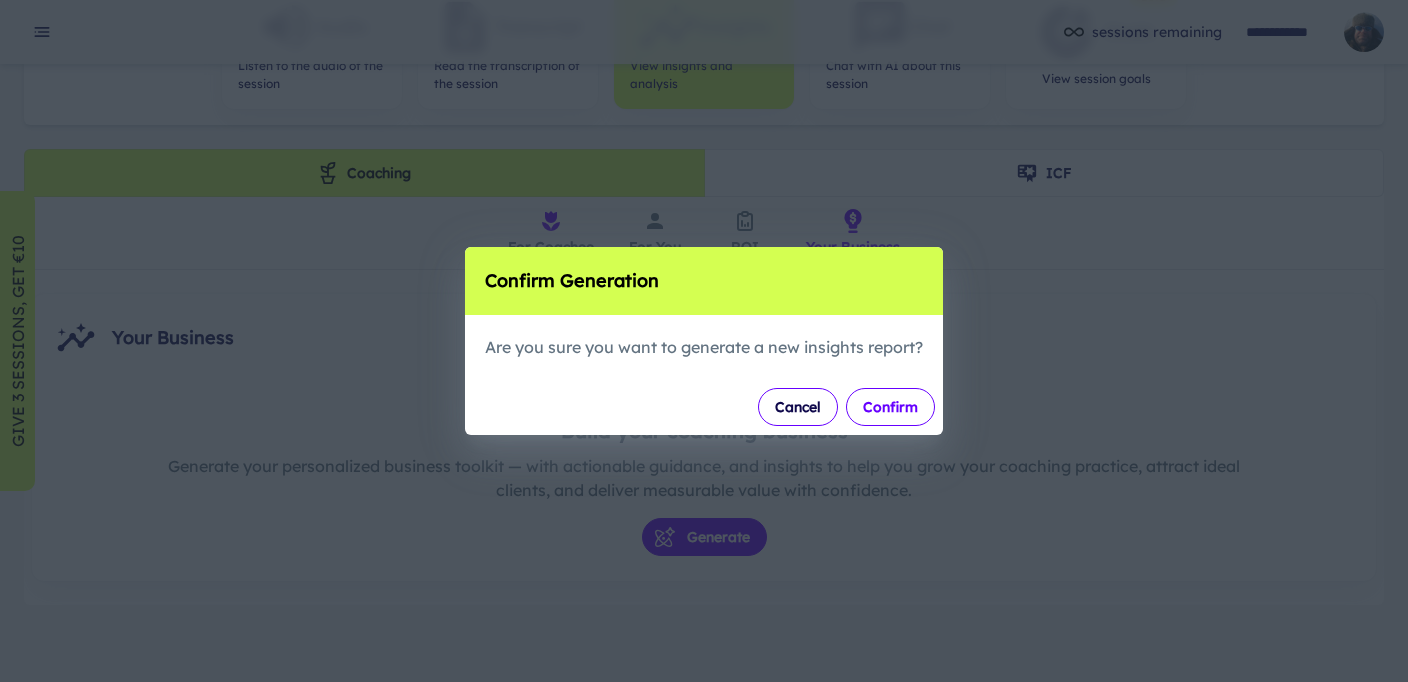 click on "Confirm" at bounding box center (890, 407) 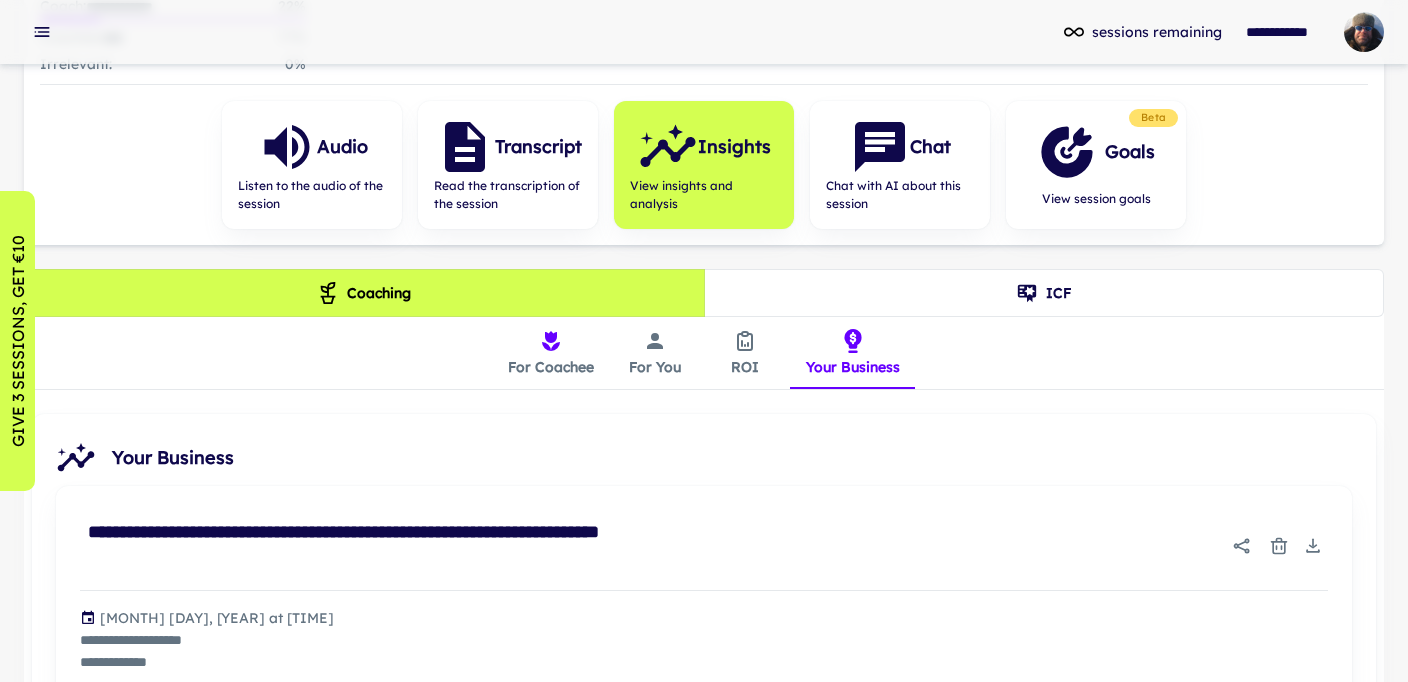 scroll, scrollTop: 295, scrollLeft: 0, axis: vertical 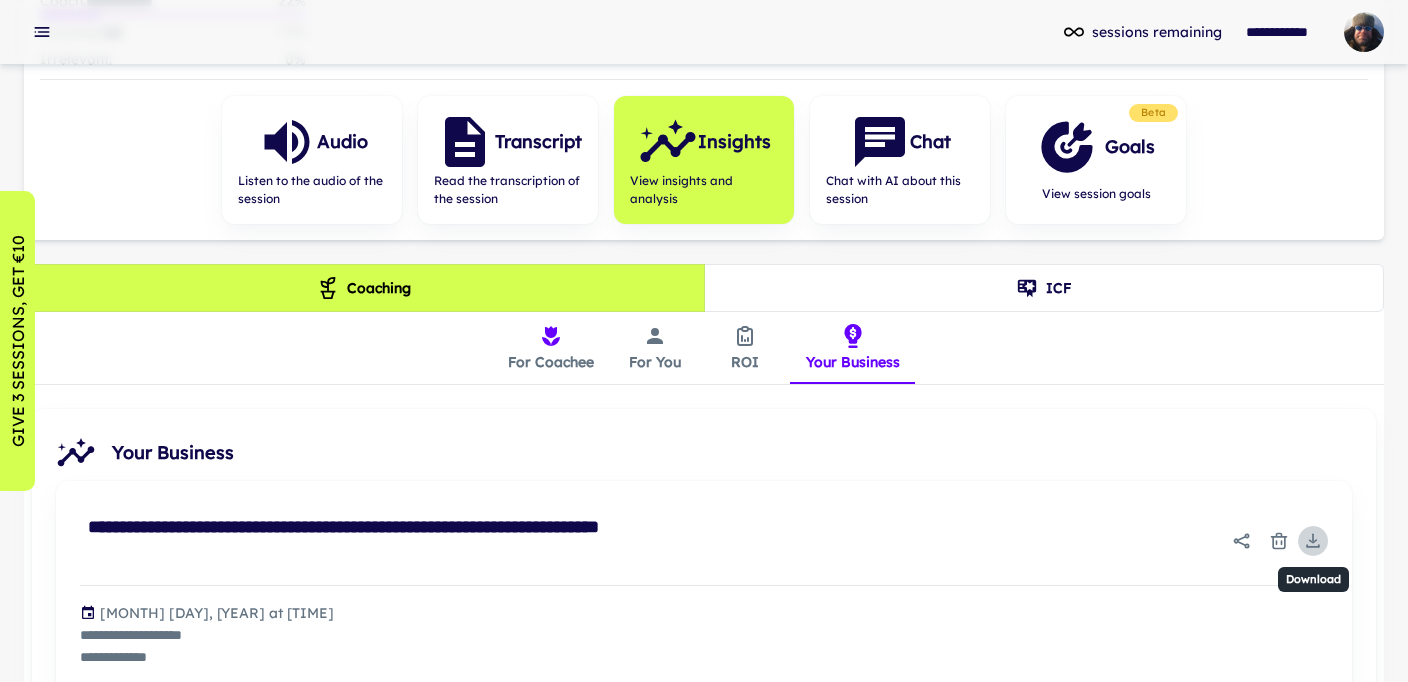 click at bounding box center [1313, 541] 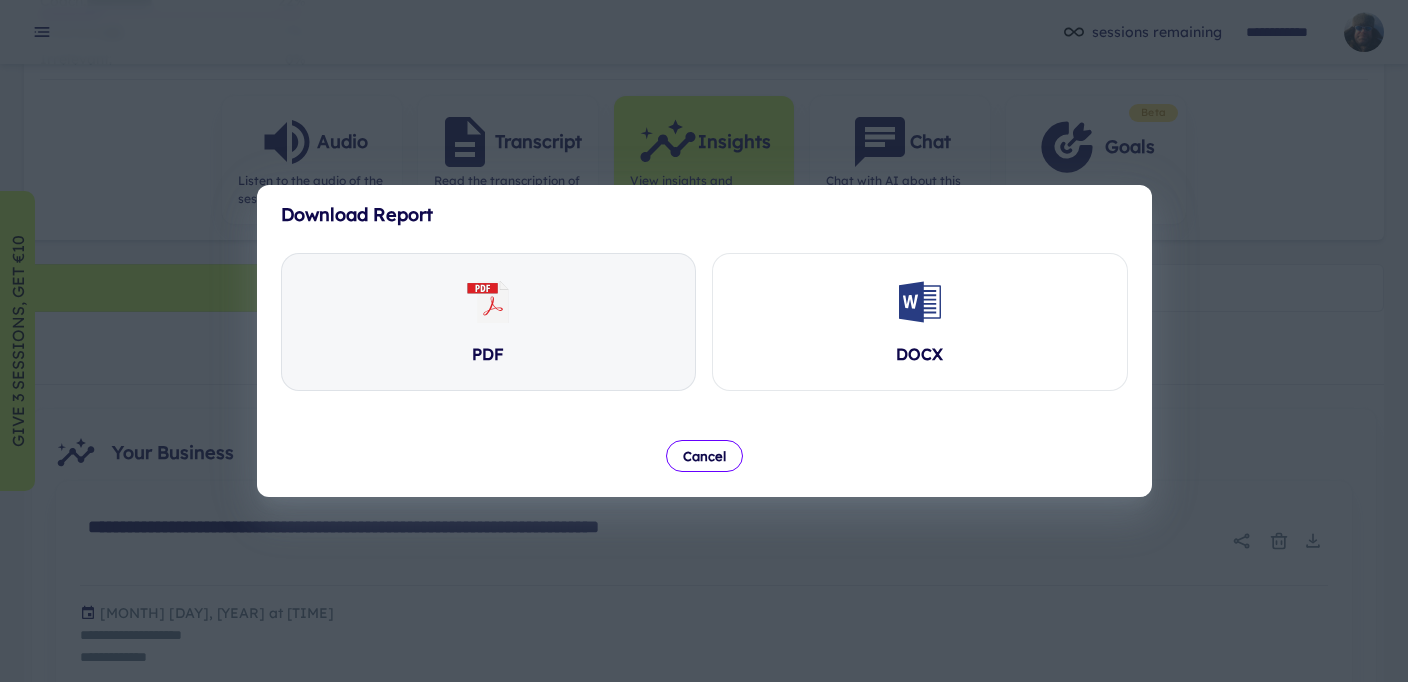 click on "PDF" at bounding box center (489, 322) 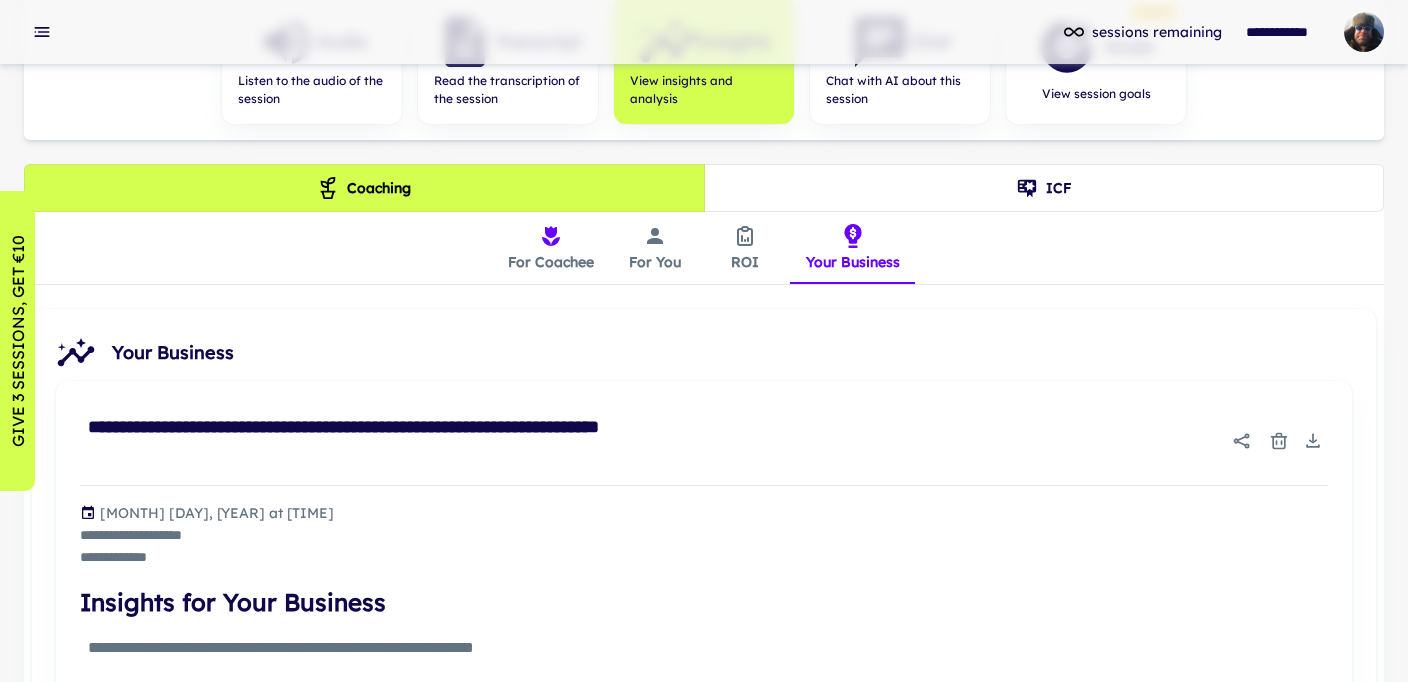 scroll, scrollTop: 0, scrollLeft: 0, axis: both 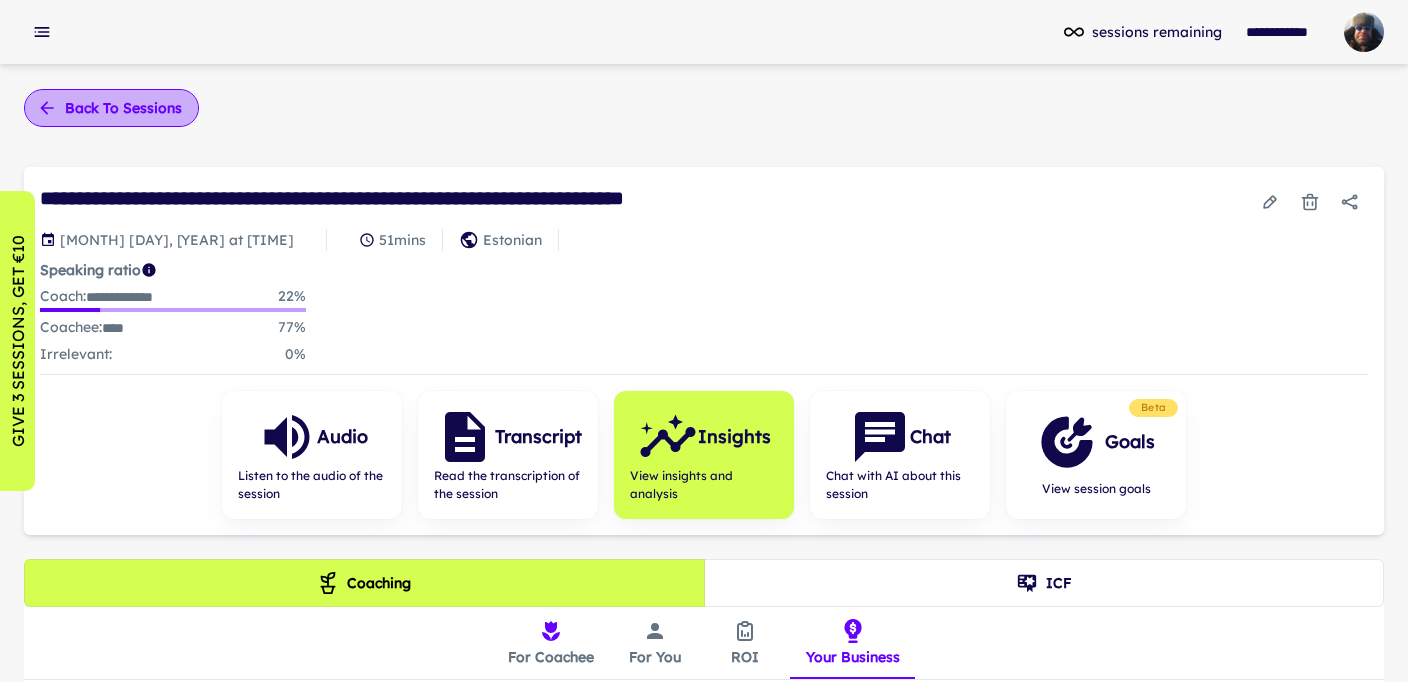 click on "Back to sessions" at bounding box center [111, 108] 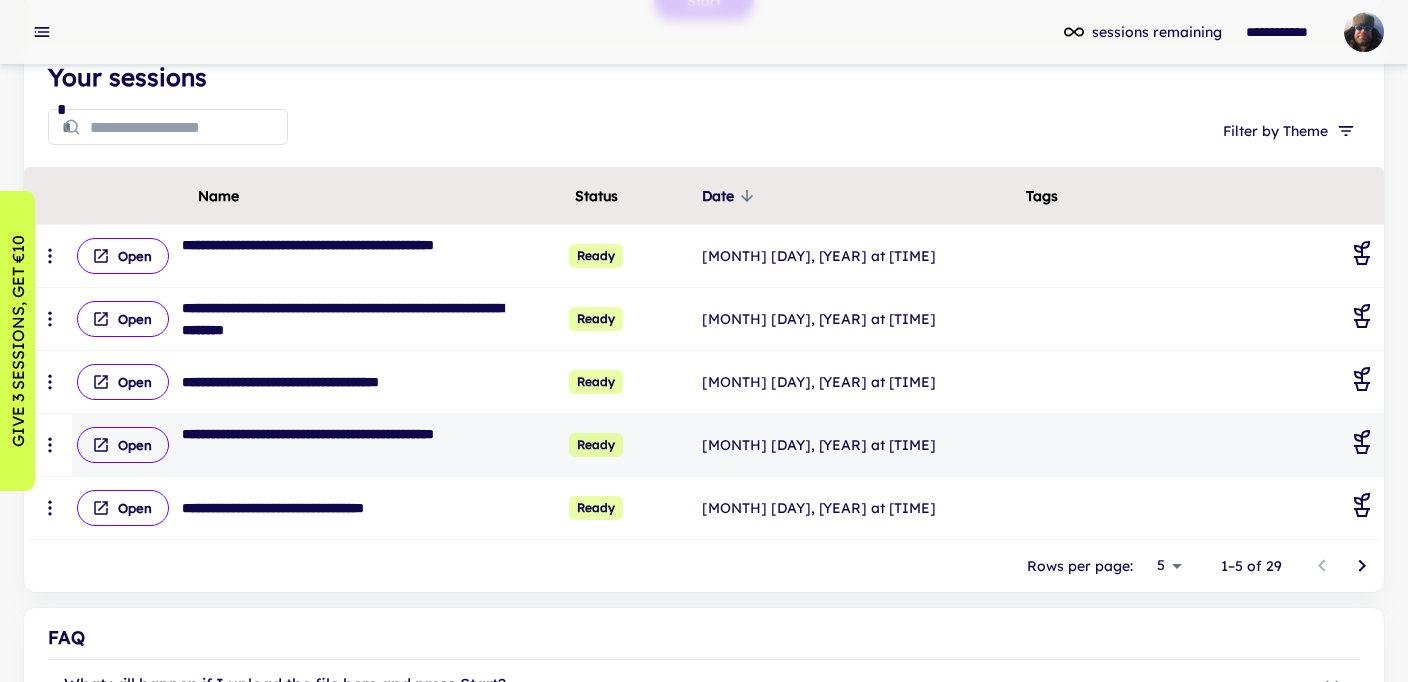 scroll, scrollTop: 248, scrollLeft: 0, axis: vertical 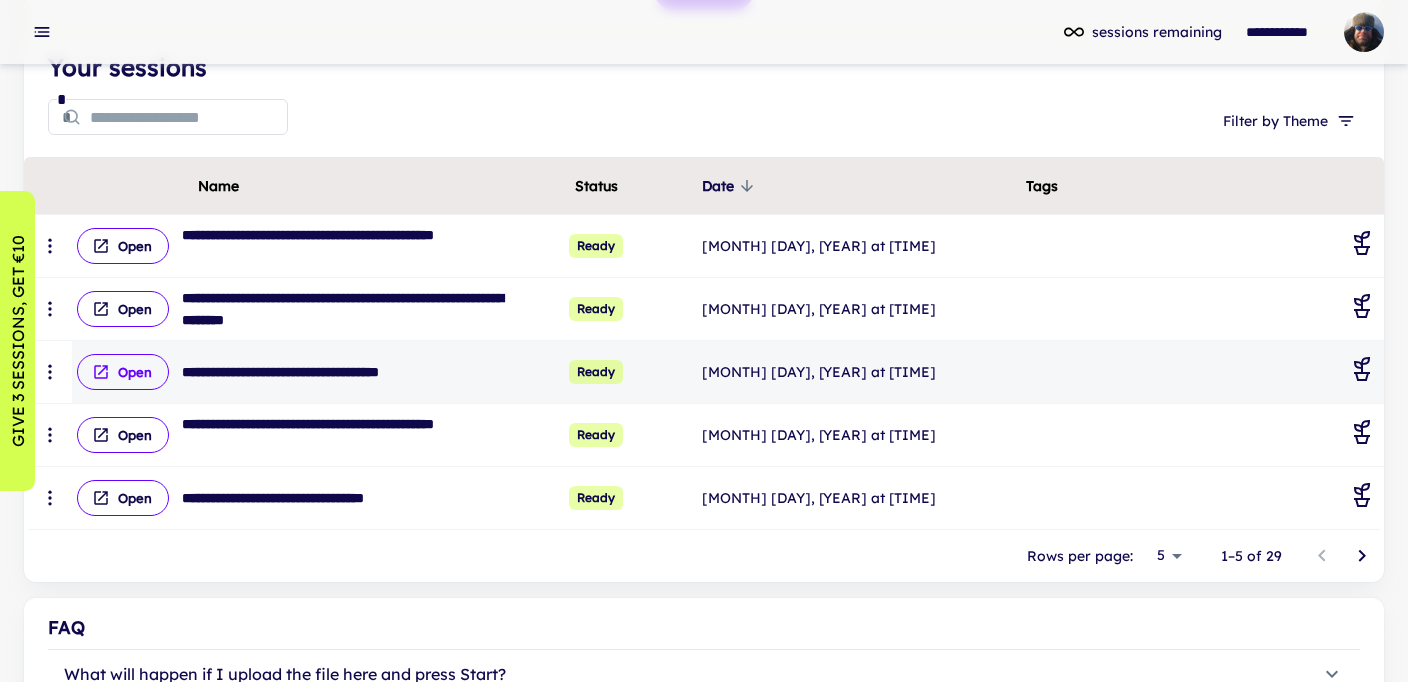 click on "Open" at bounding box center (123, 246) 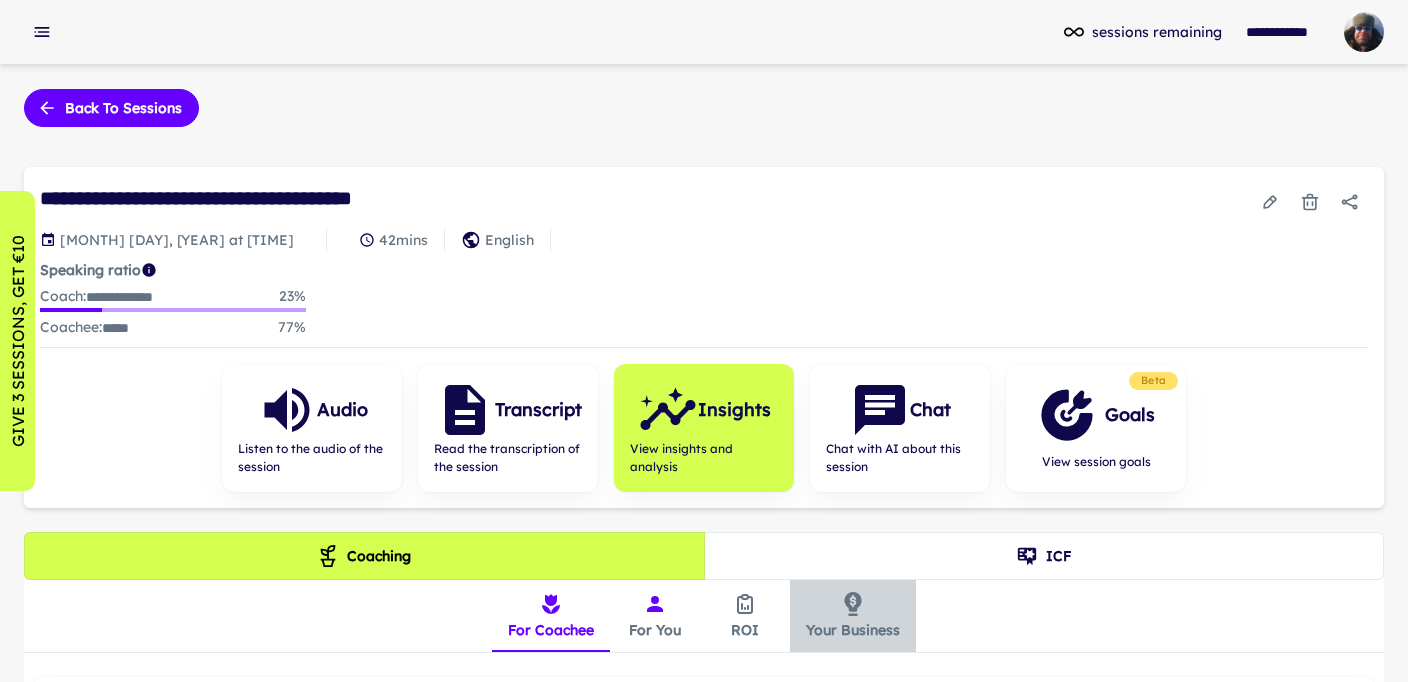click at bounding box center [853, 604] 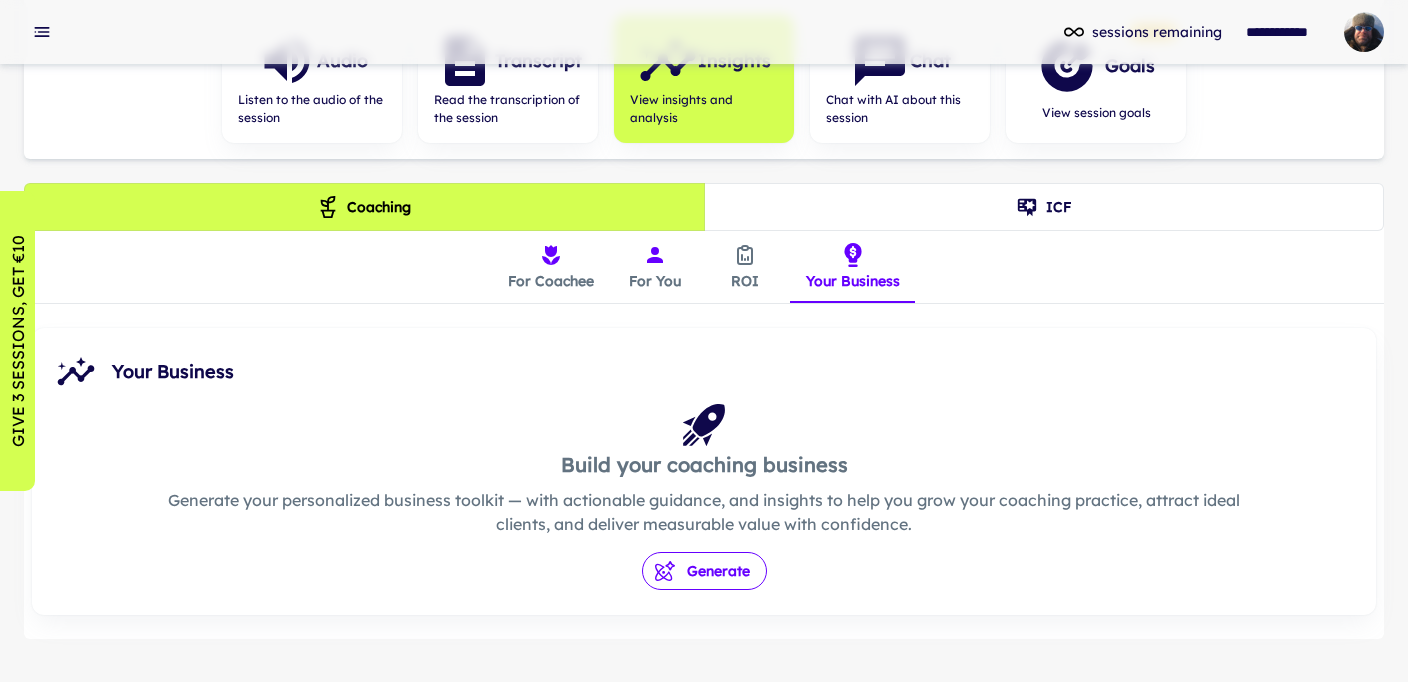 scroll, scrollTop: 355, scrollLeft: 0, axis: vertical 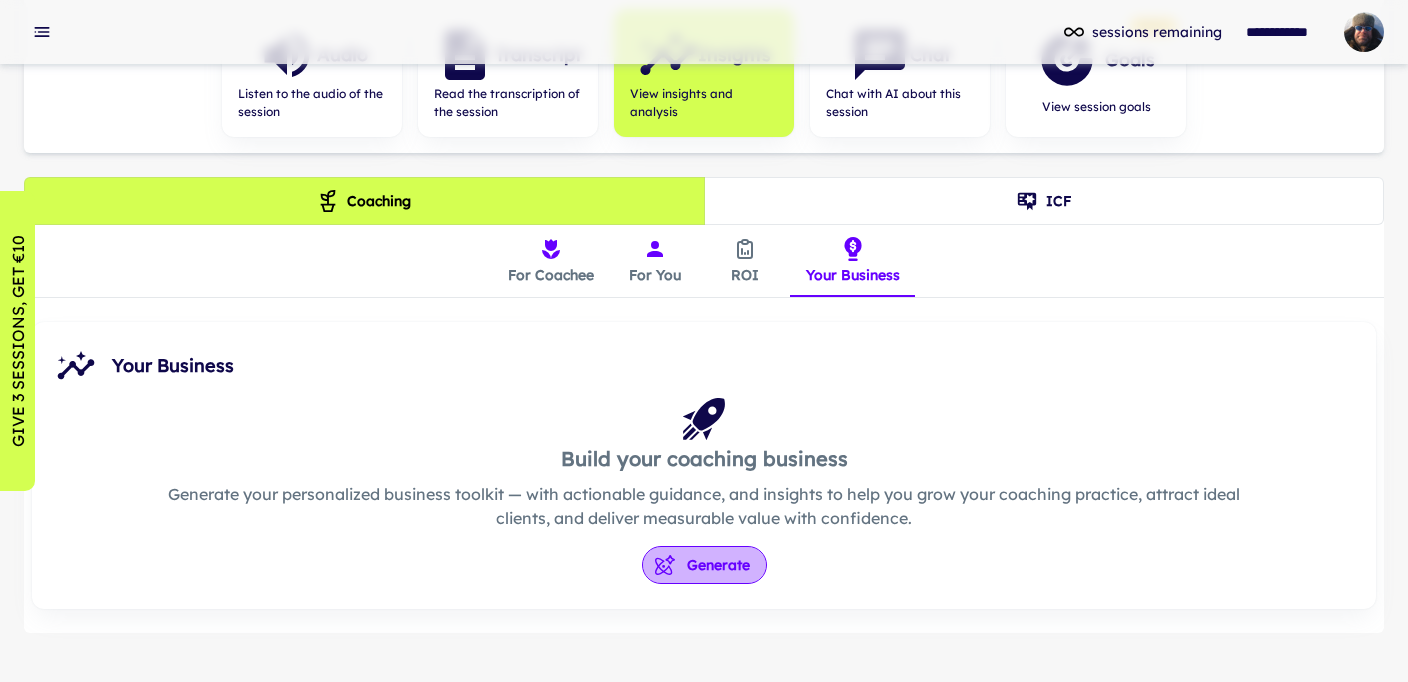 click on "Generate" at bounding box center [704, 565] 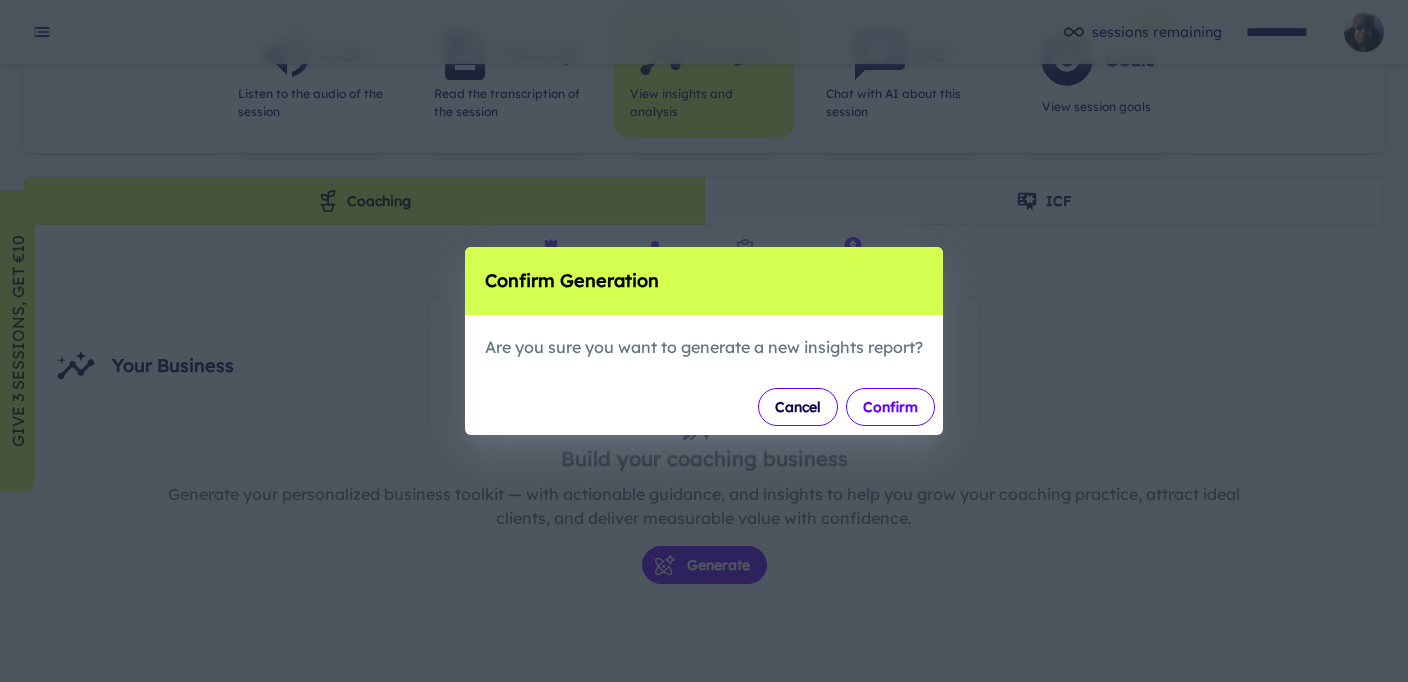 click on "Confirm" at bounding box center (890, 407) 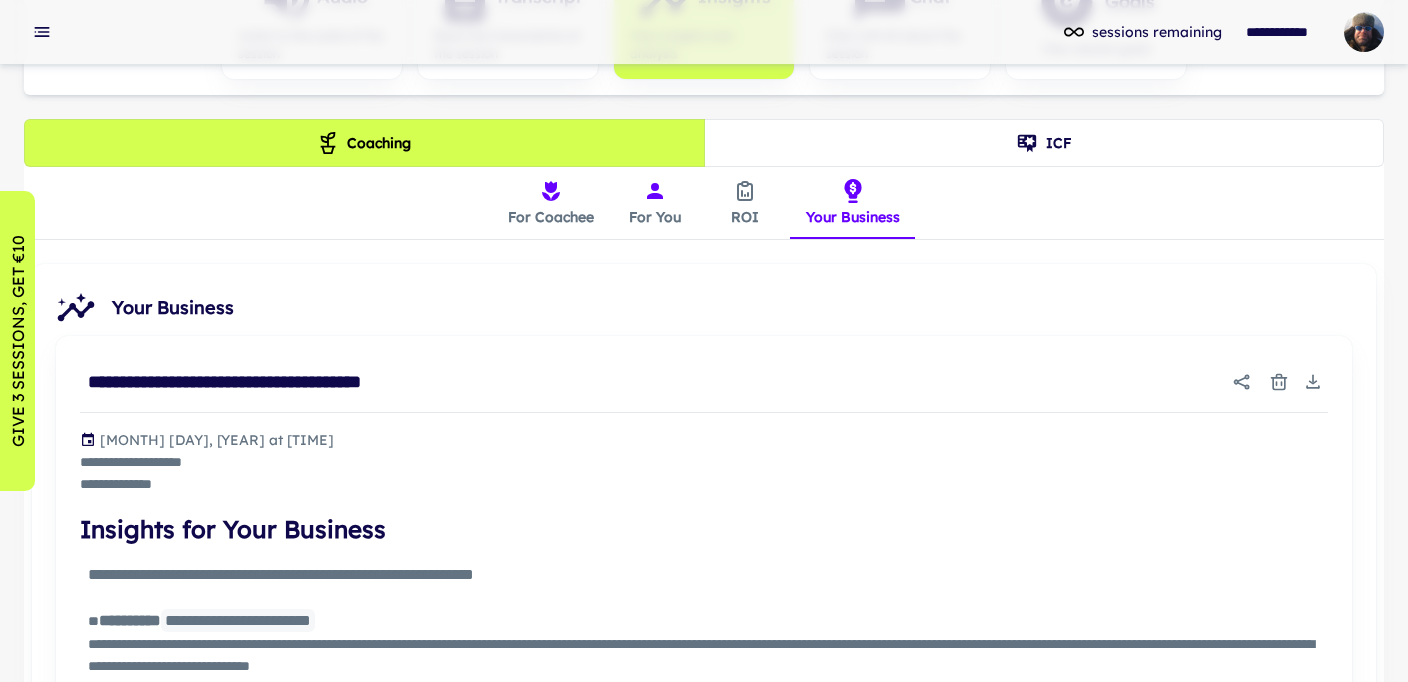 scroll, scrollTop: 486, scrollLeft: 0, axis: vertical 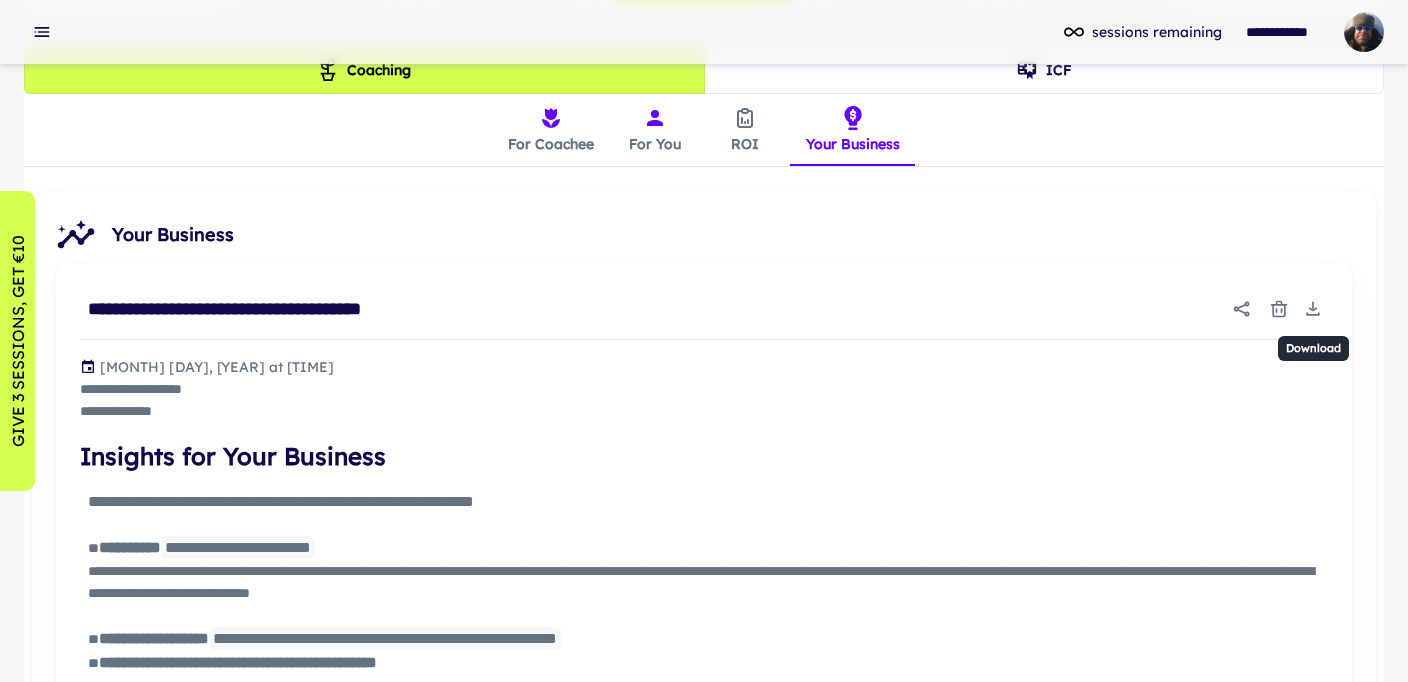 click at bounding box center [1313, 309] 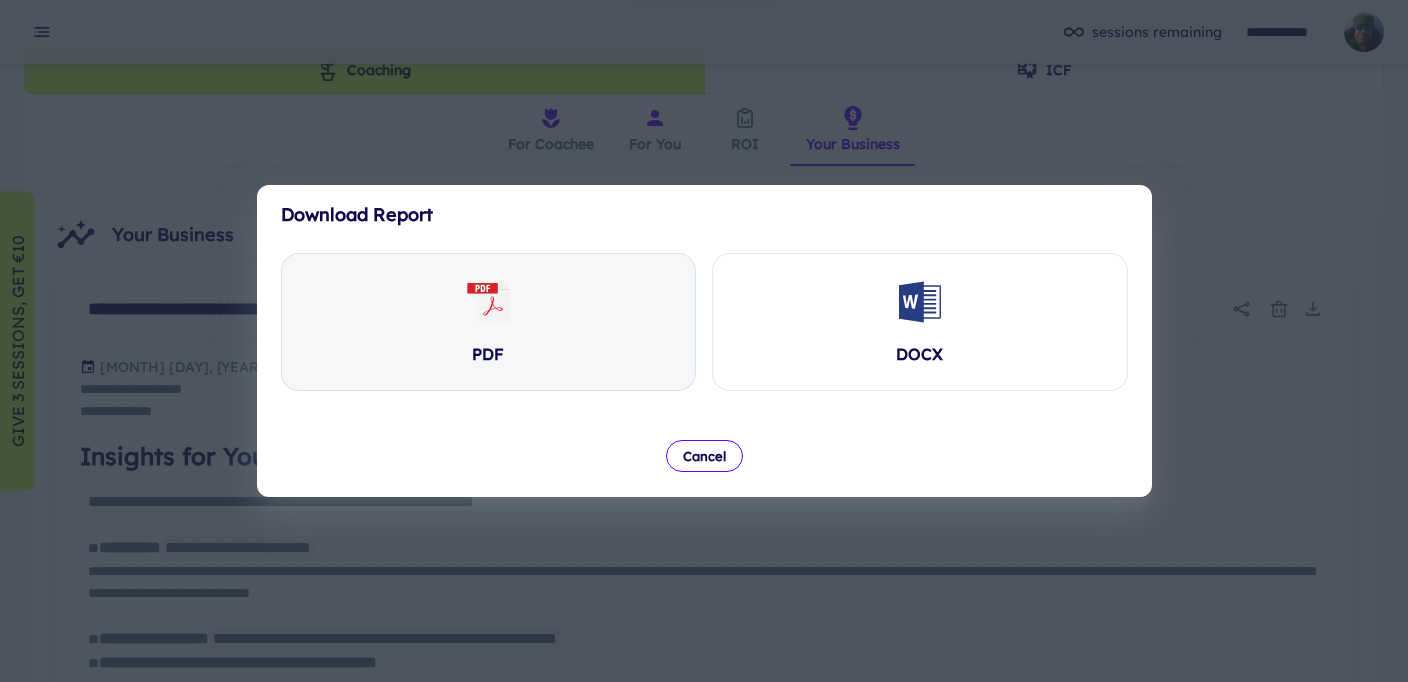 click on "PDF" at bounding box center (489, 322) 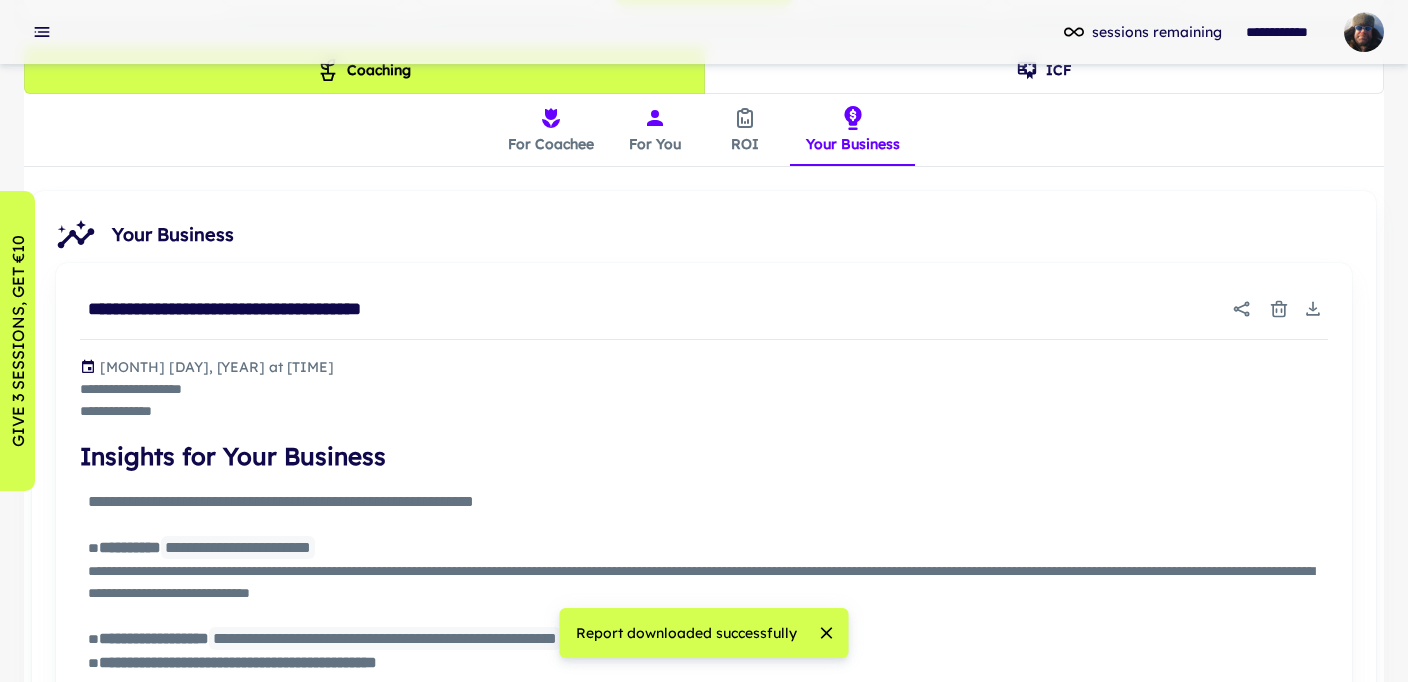 scroll, scrollTop: 0, scrollLeft: 0, axis: both 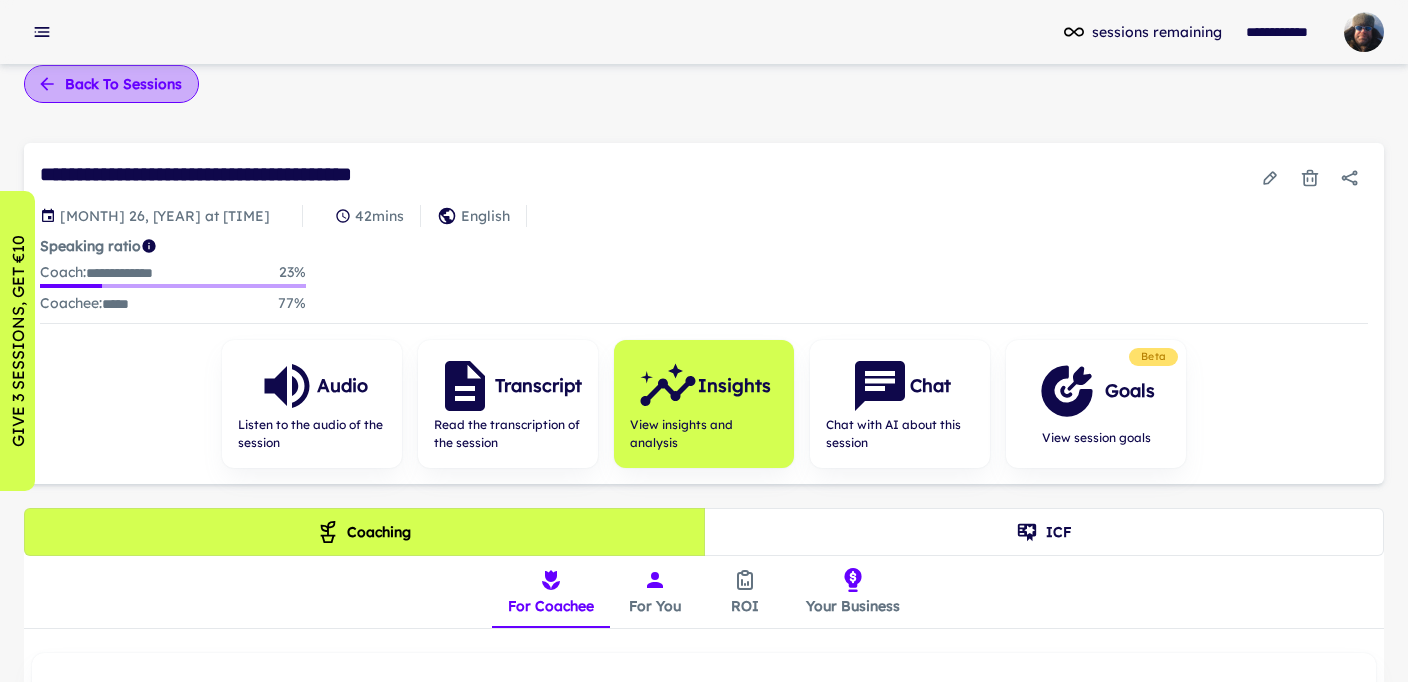 click on "Back to sessions" at bounding box center [111, 84] 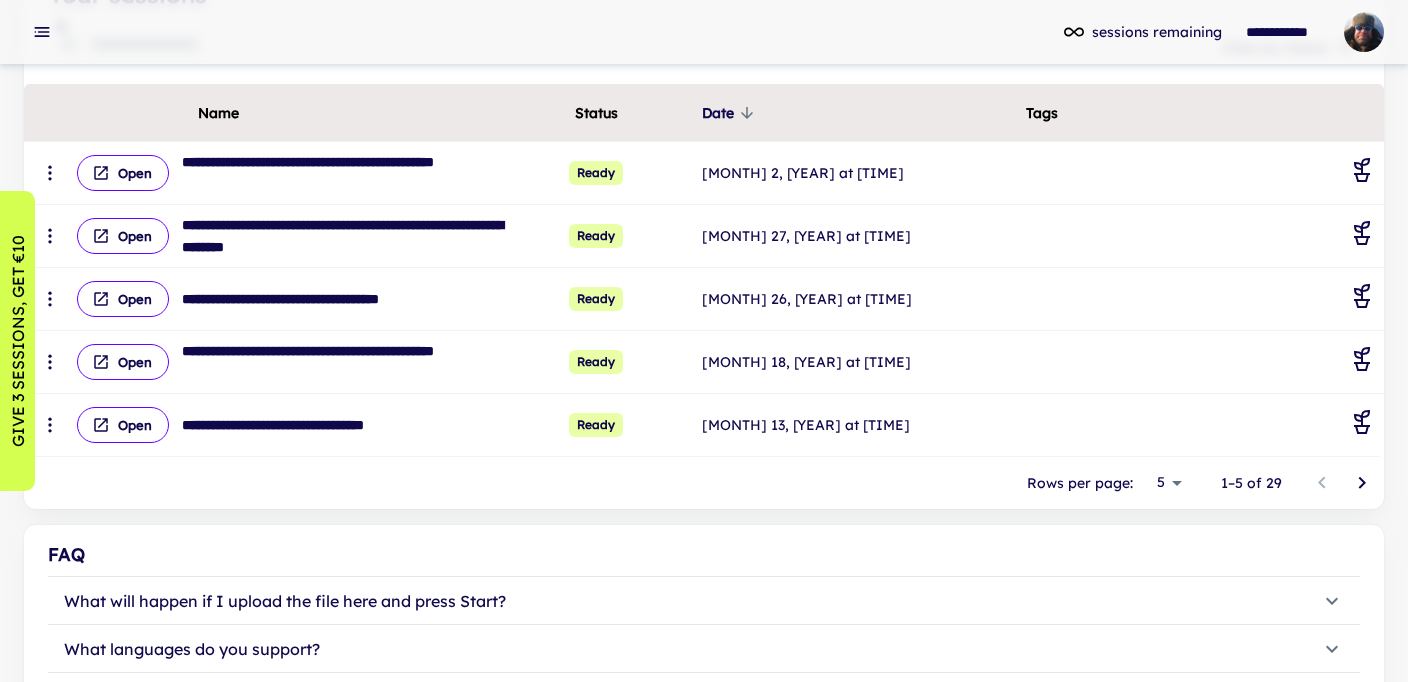 scroll, scrollTop: 332, scrollLeft: 0, axis: vertical 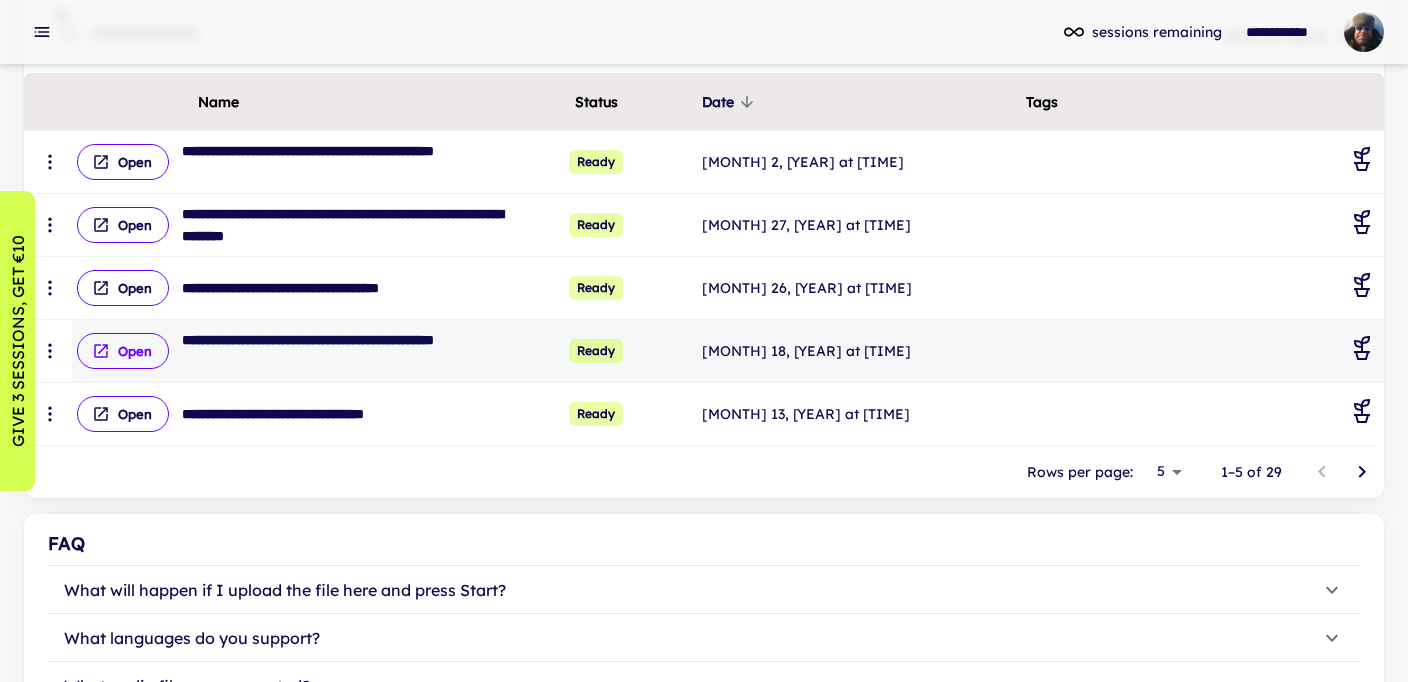 click on "Open" at bounding box center (123, 162) 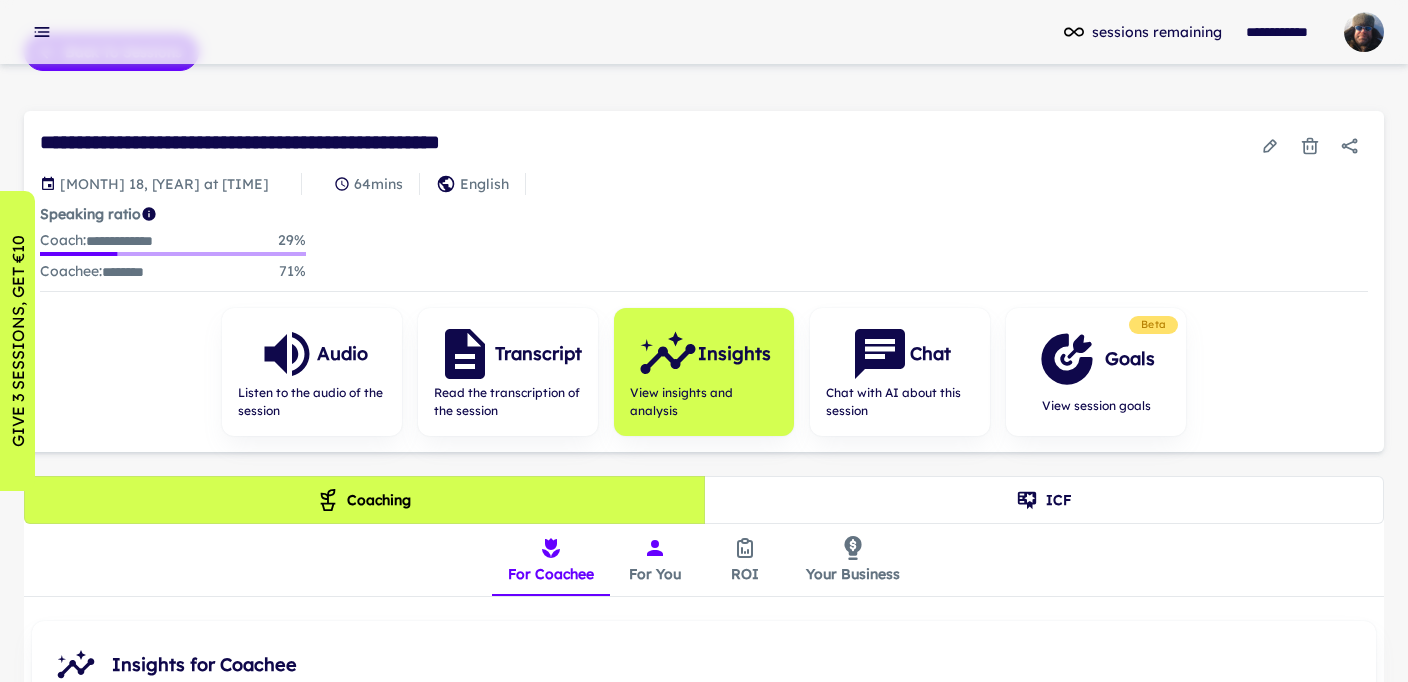 scroll, scrollTop: 108, scrollLeft: 0, axis: vertical 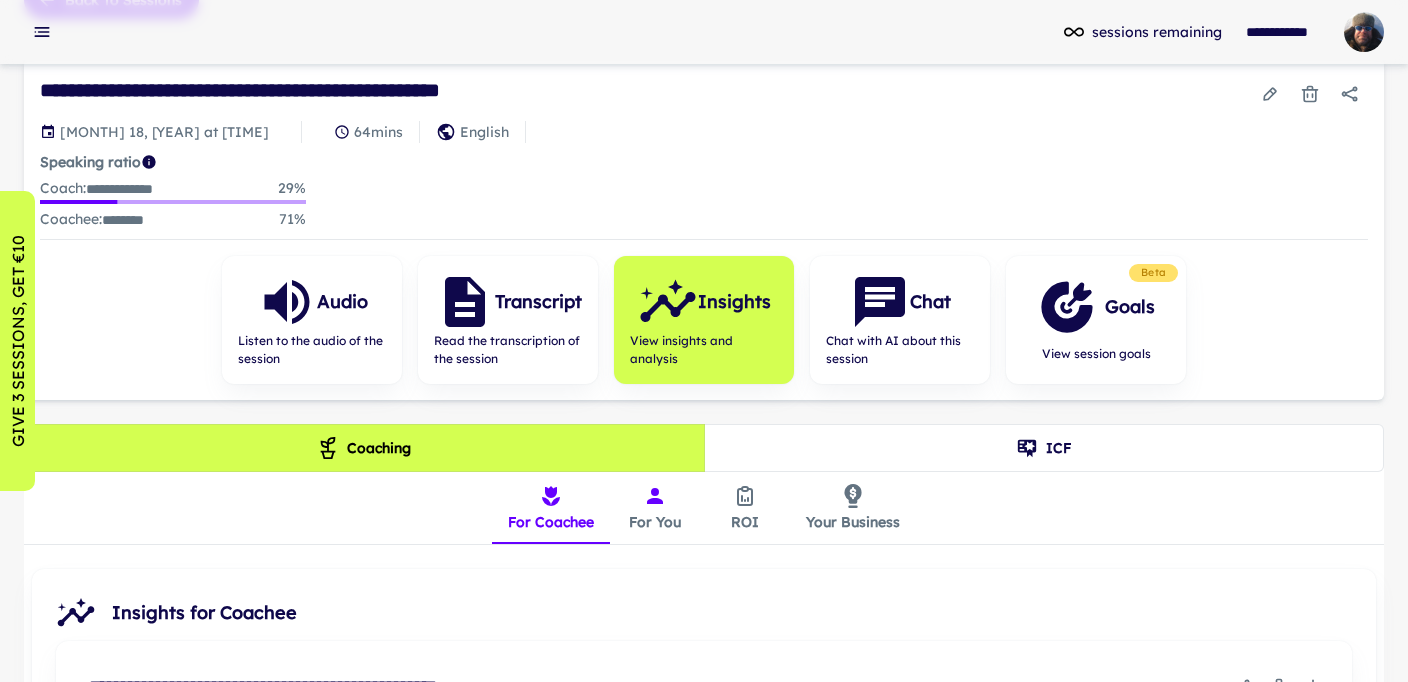 click at bounding box center [853, 496] 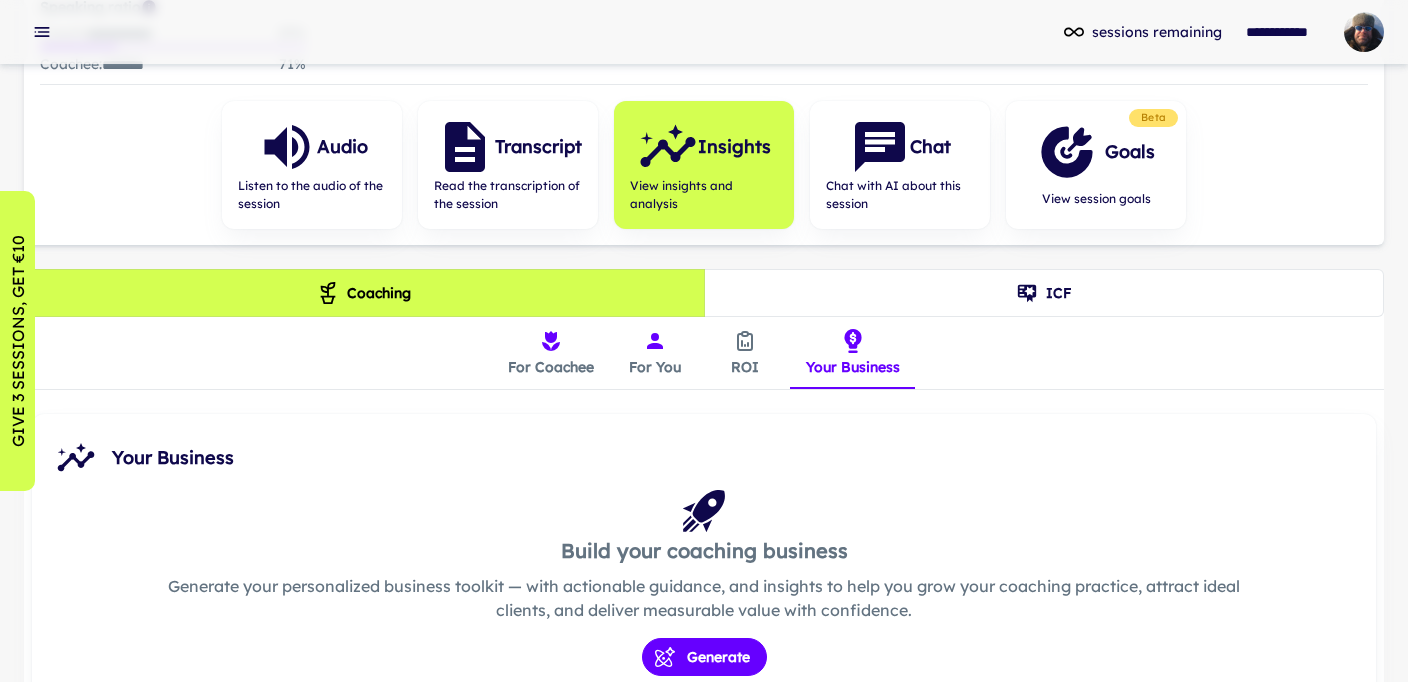 scroll, scrollTop: 384, scrollLeft: 0, axis: vertical 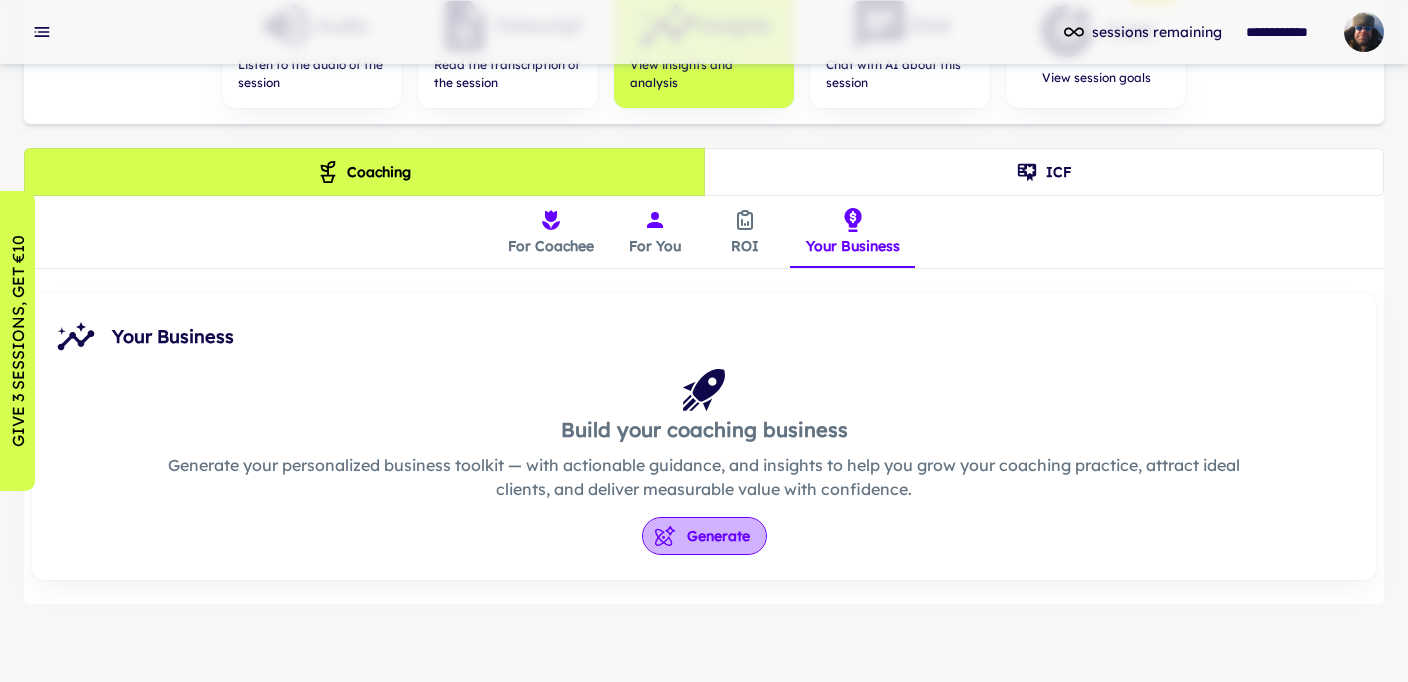 click on "Generate" at bounding box center (704, 536) 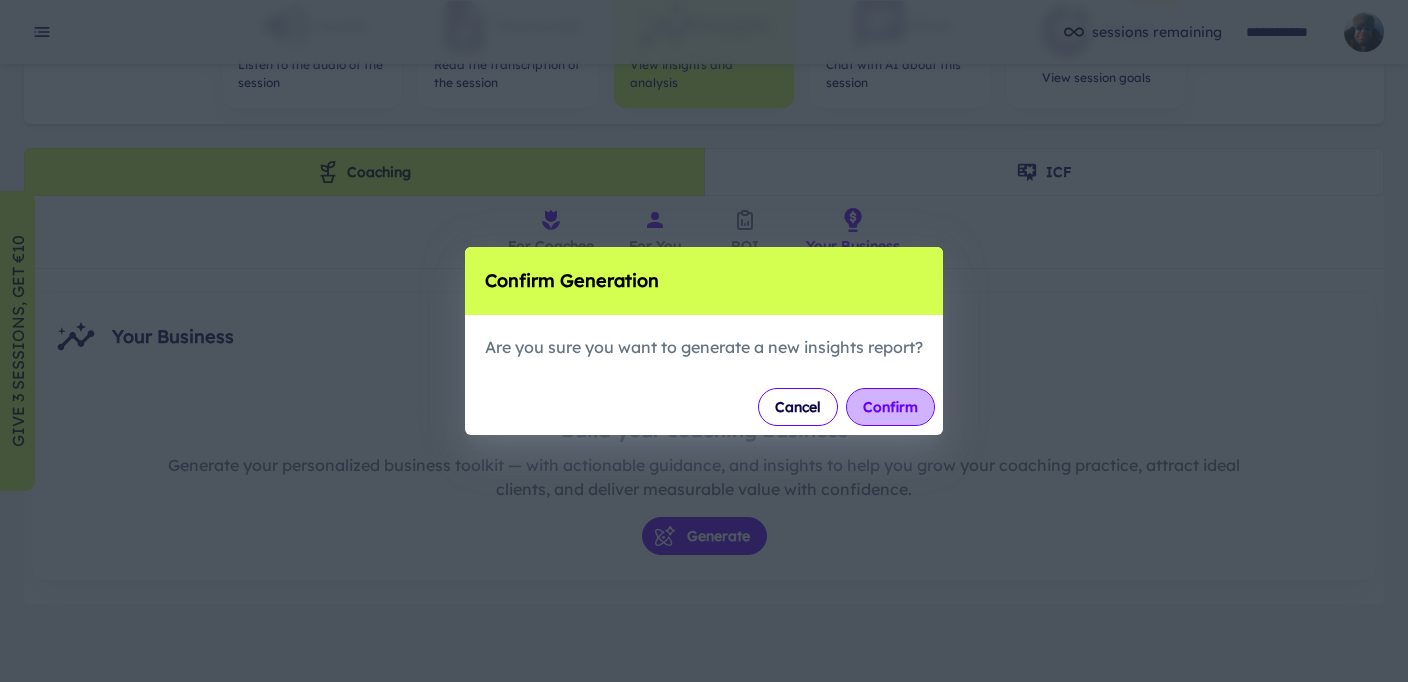 click on "Confirm" at bounding box center (890, 407) 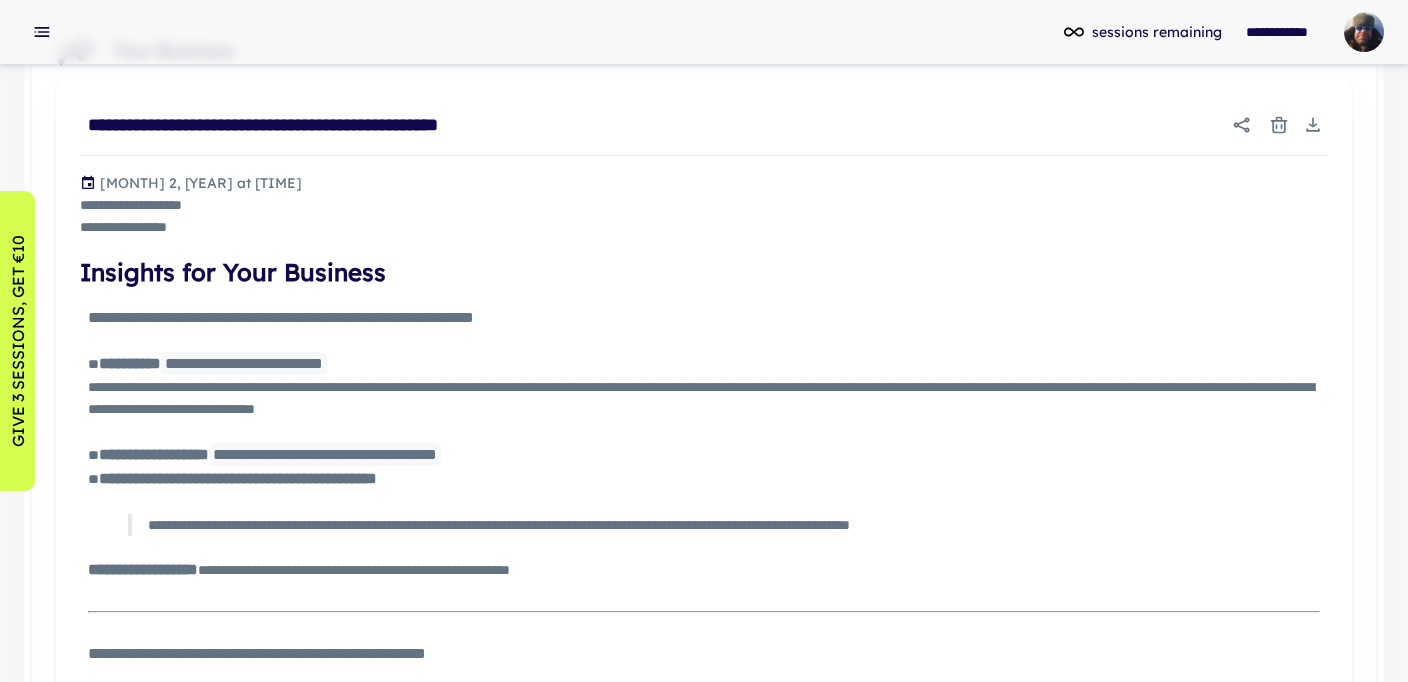 scroll, scrollTop: 669, scrollLeft: 0, axis: vertical 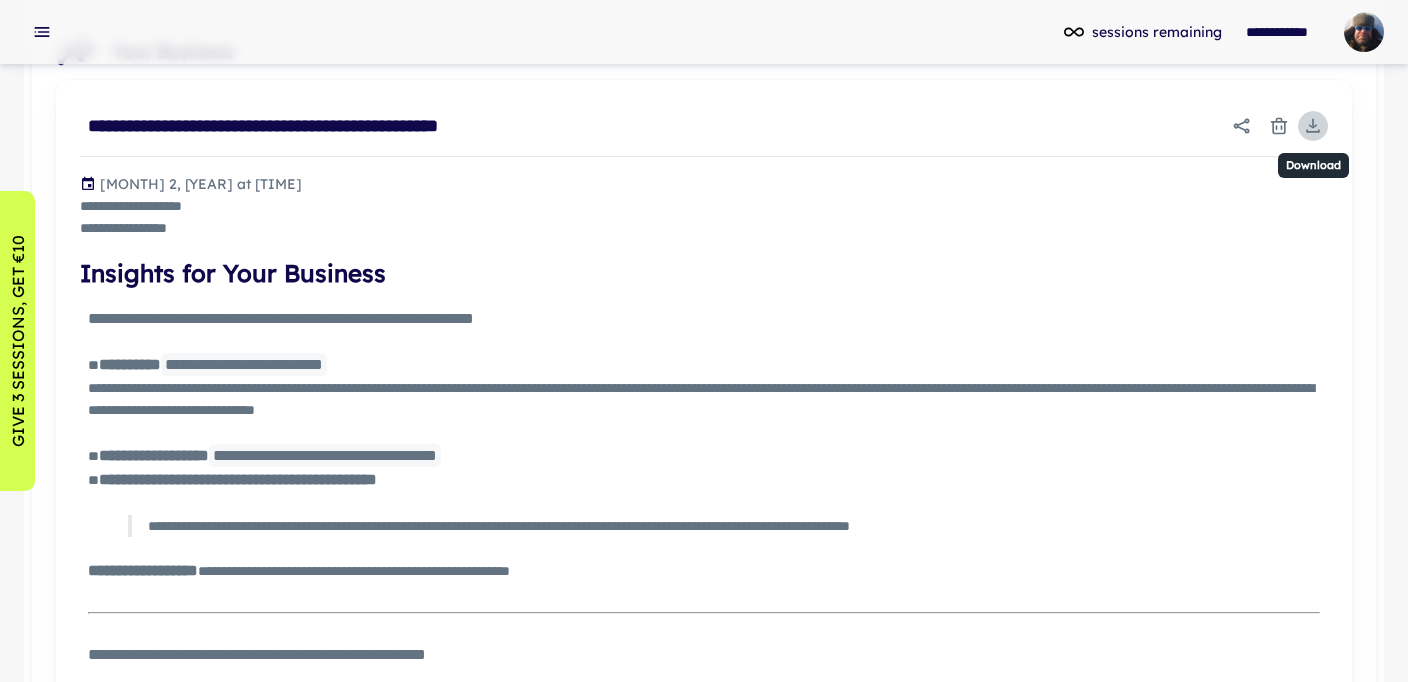 click at bounding box center [1313, 126] 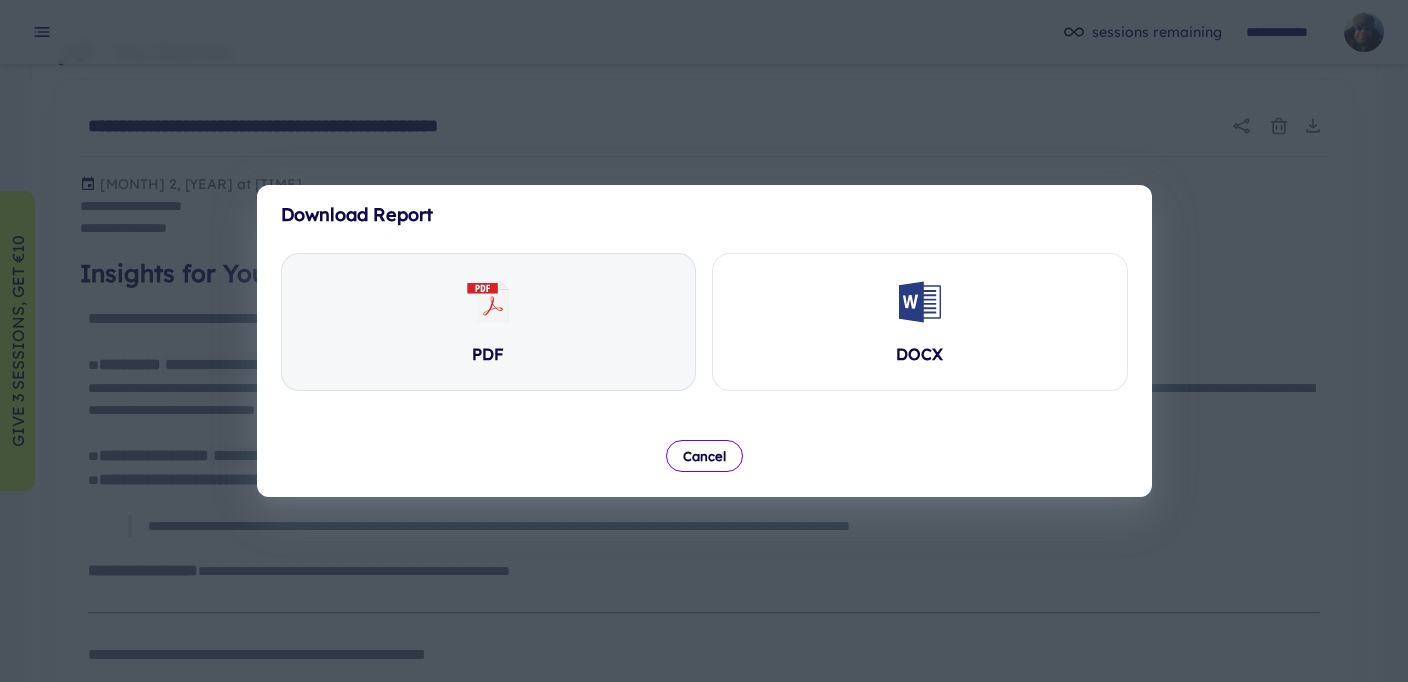 click at bounding box center (488, 302) 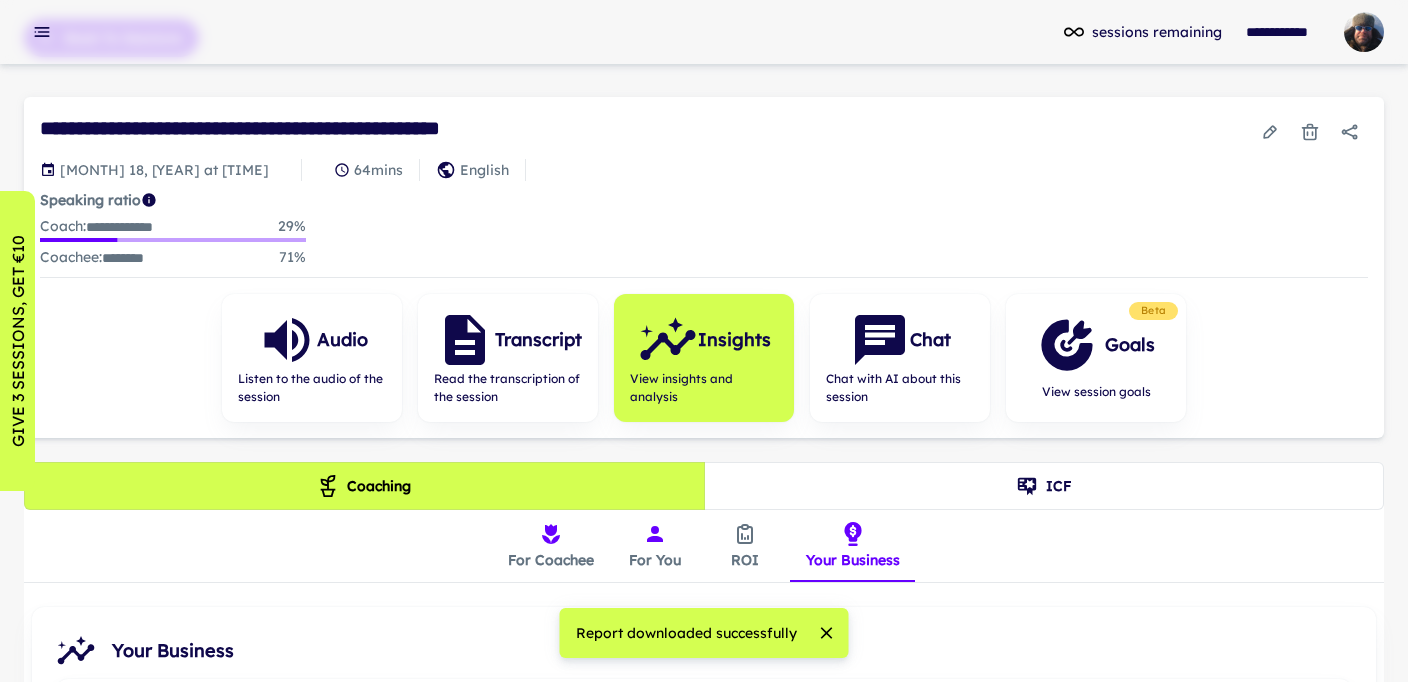 scroll, scrollTop: 0, scrollLeft: 0, axis: both 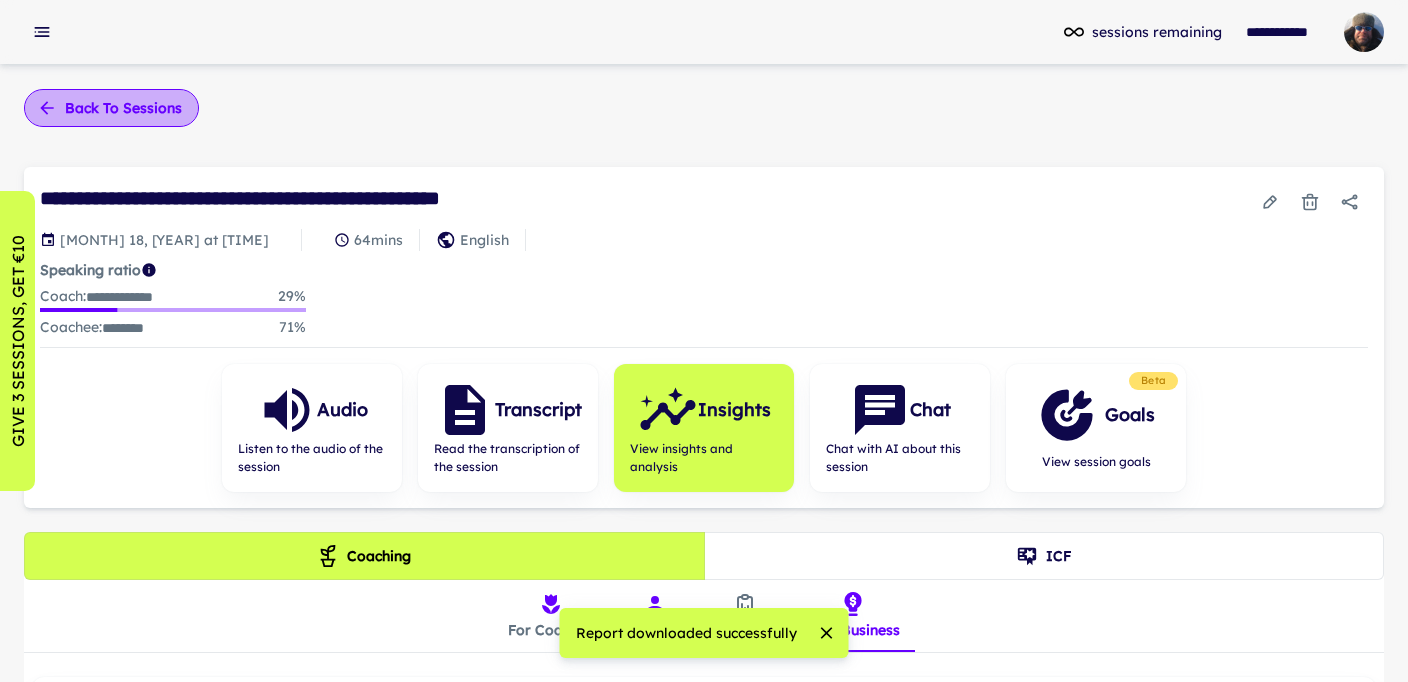 click on "Back to sessions" at bounding box center [111, 108] 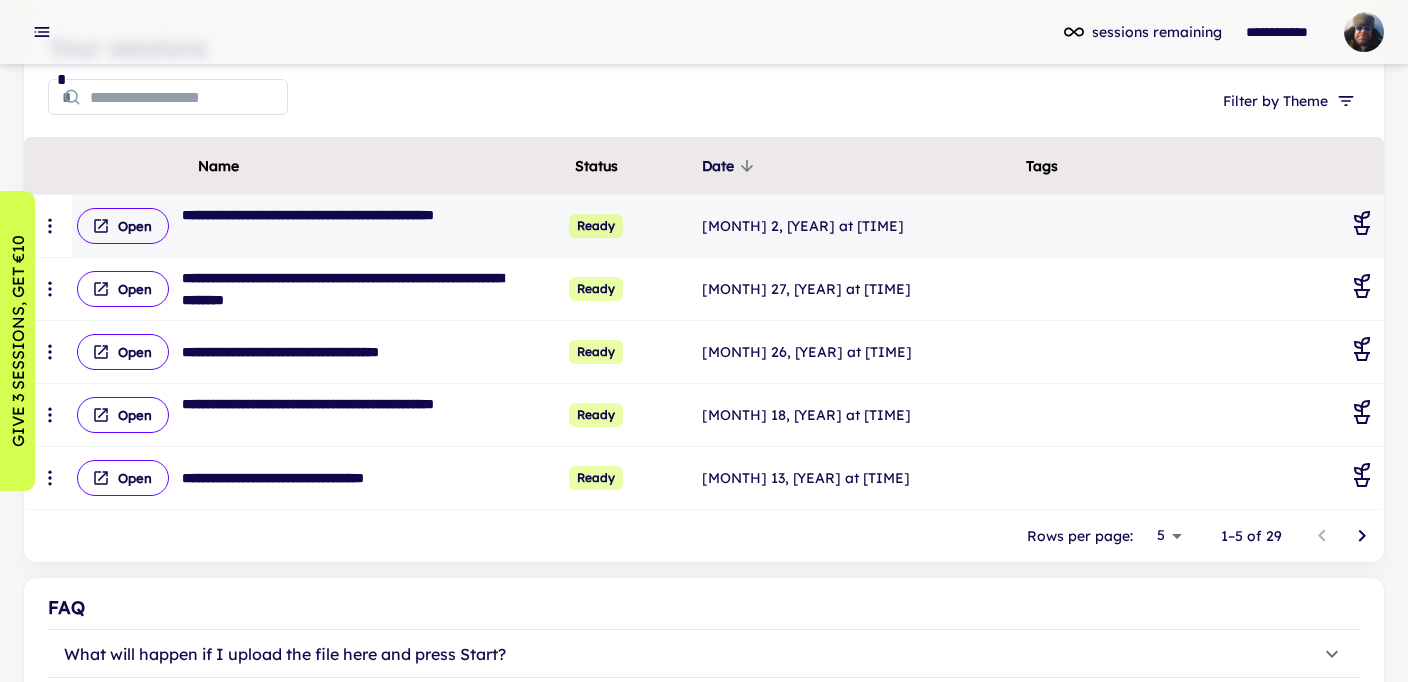 scroll, scrollTop: 274, scrollLeft: 0, axis: vertical 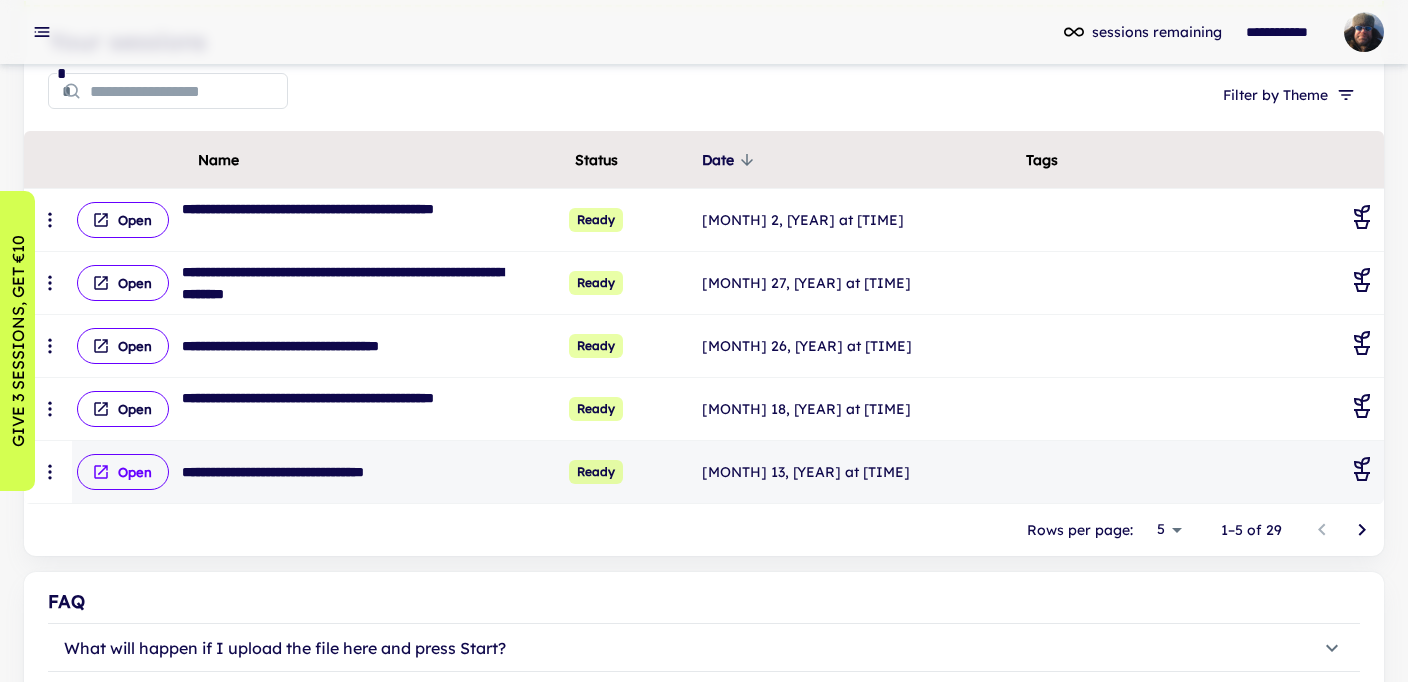 click on "Open" at bounding box center [123, 220] 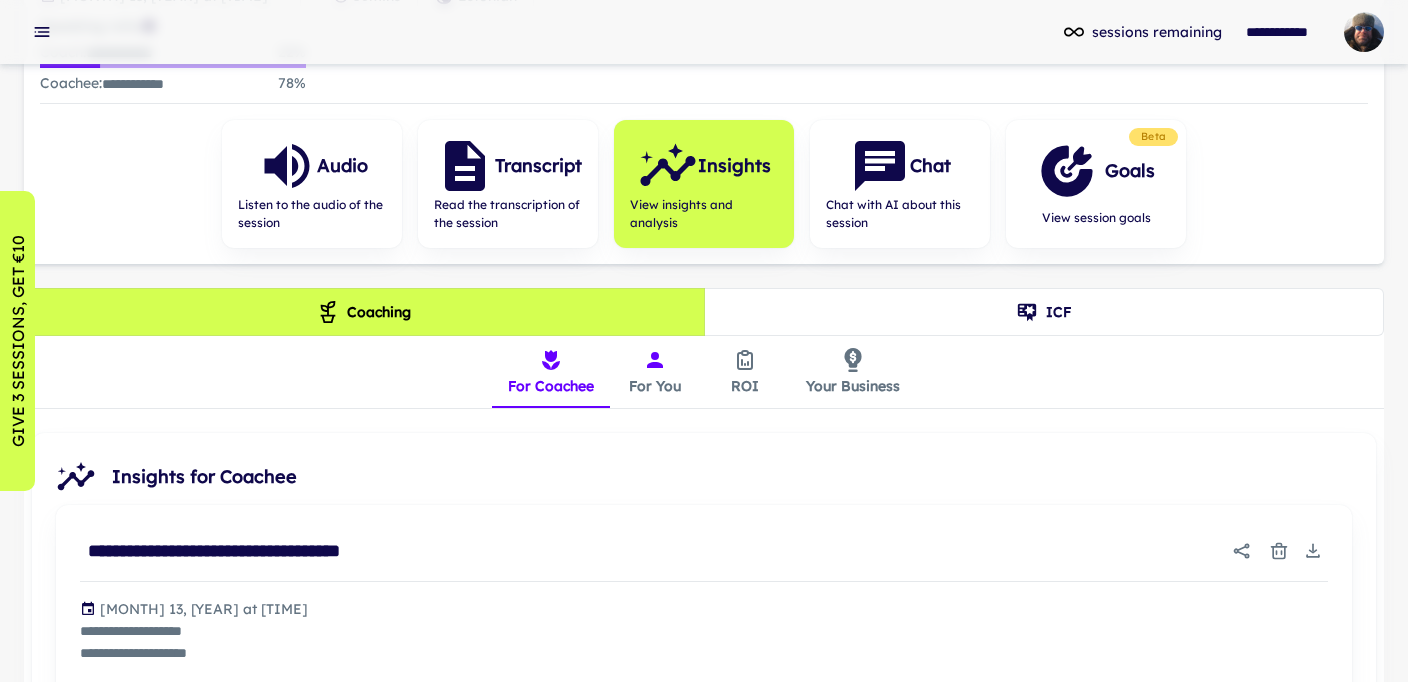 scroll, scrollTop: 247, scrollLeft: 0, axis: vertical 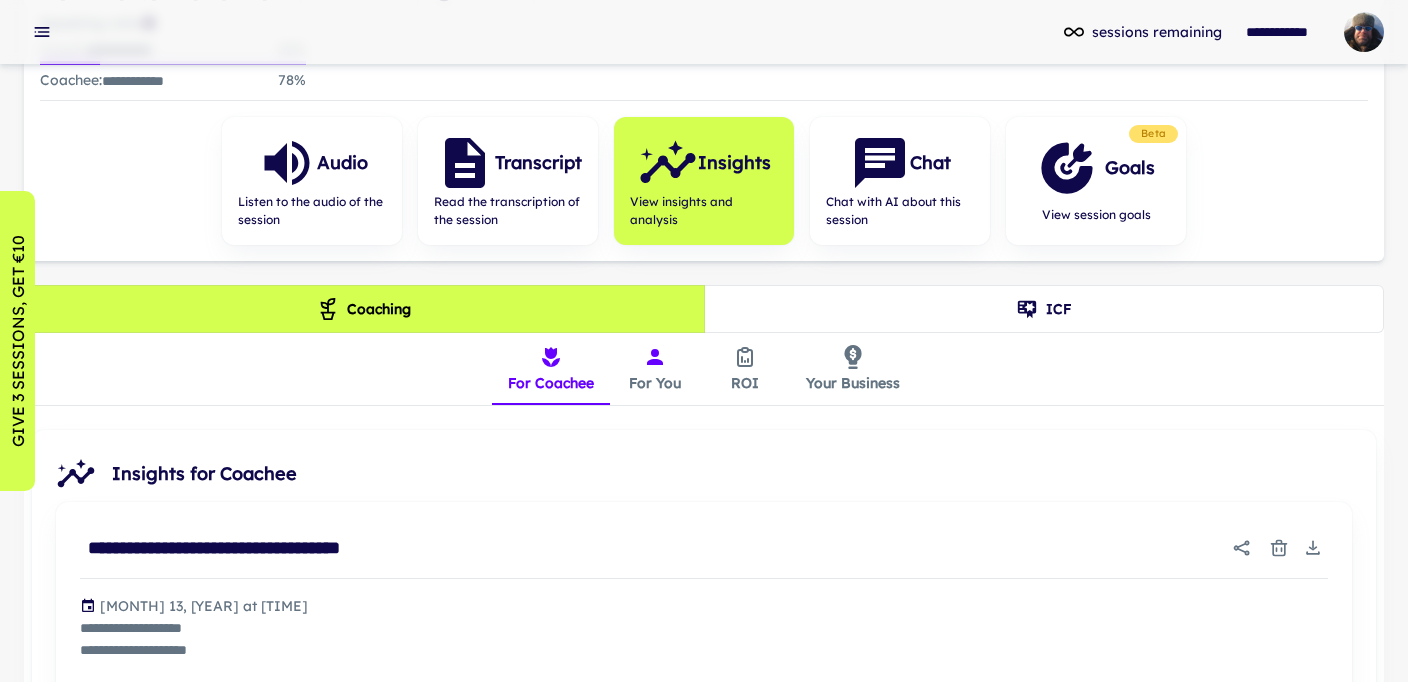 click on "Your Business" at bounding box center [853, 369] 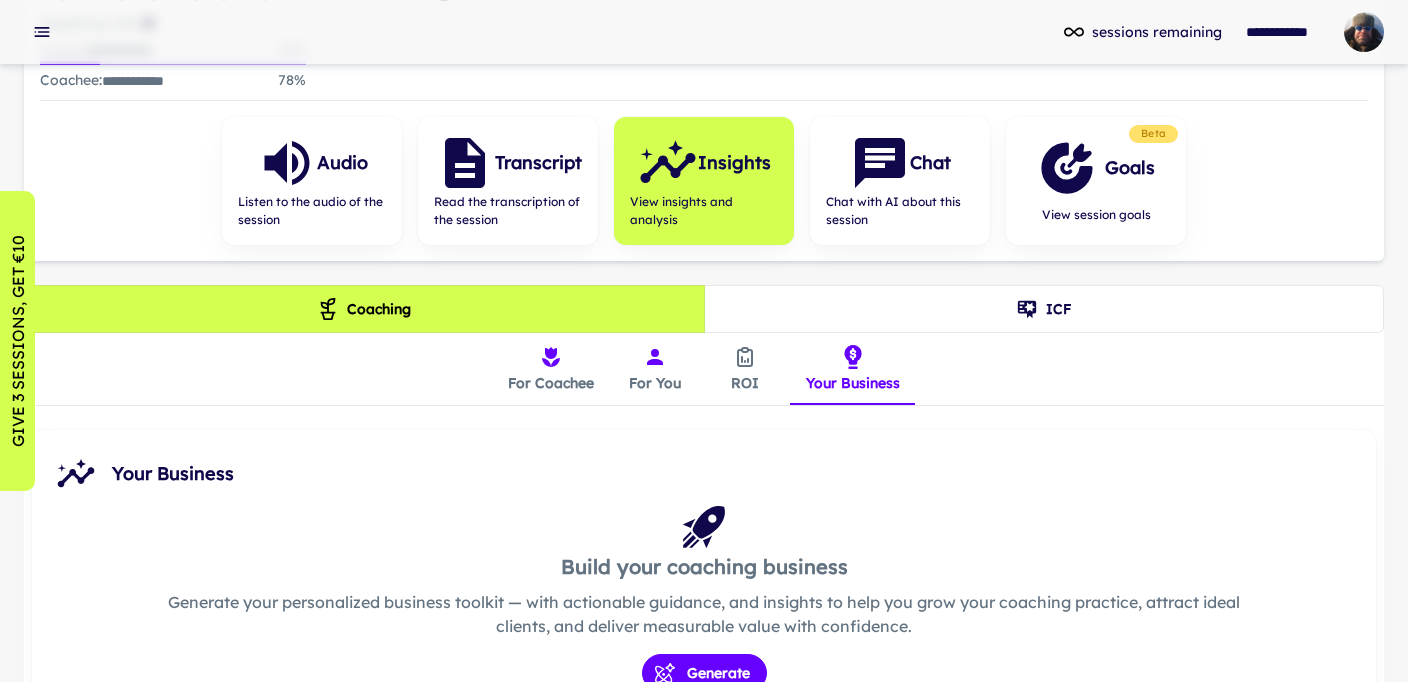 scroll, scrollTop: 384, scrollLeft: 0, axis: vertical 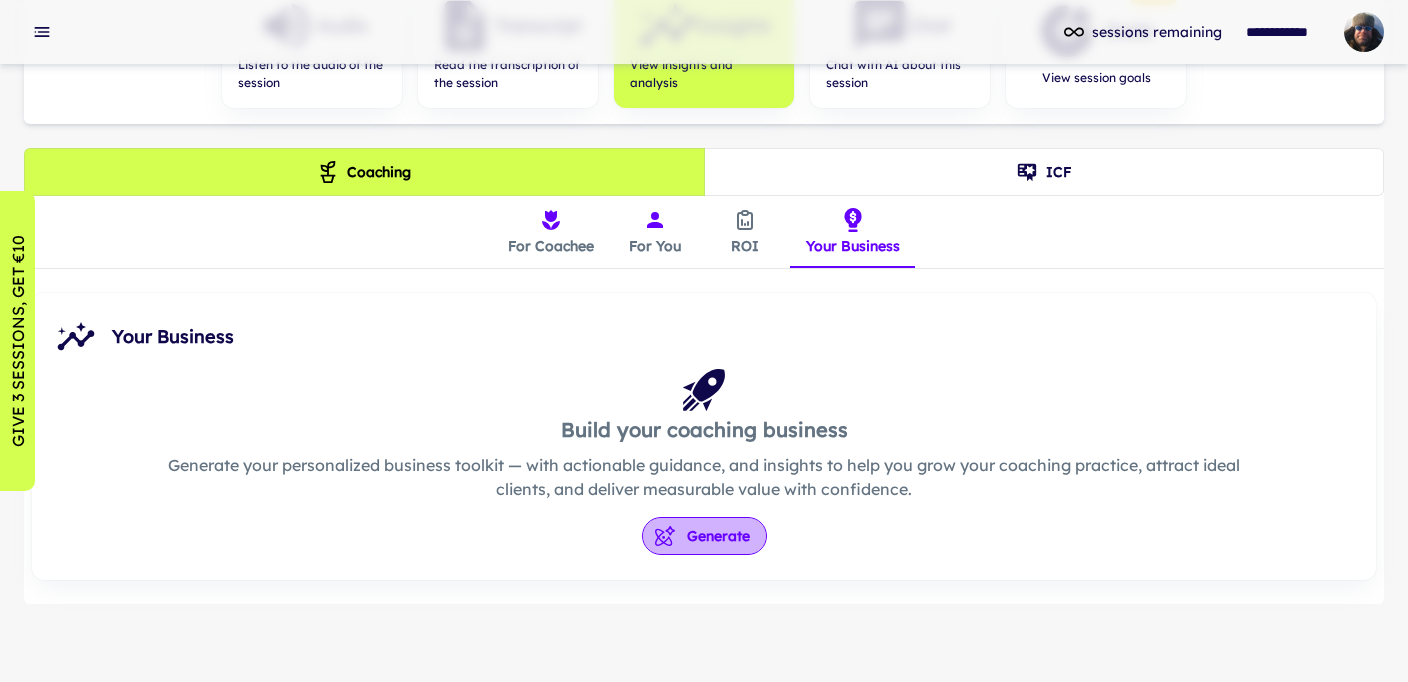 click on "Generate" at bounding box center [704, 536] 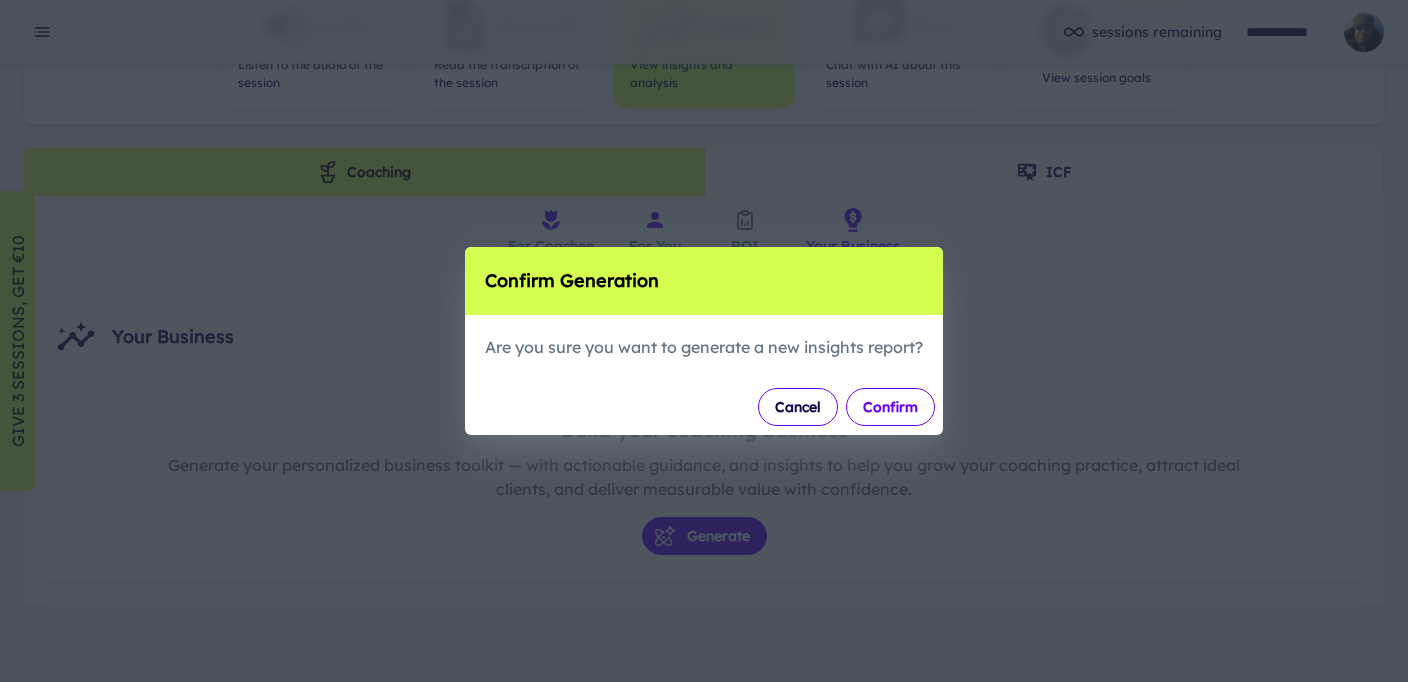 click on "Confirm" at bounding box center [890, 407] 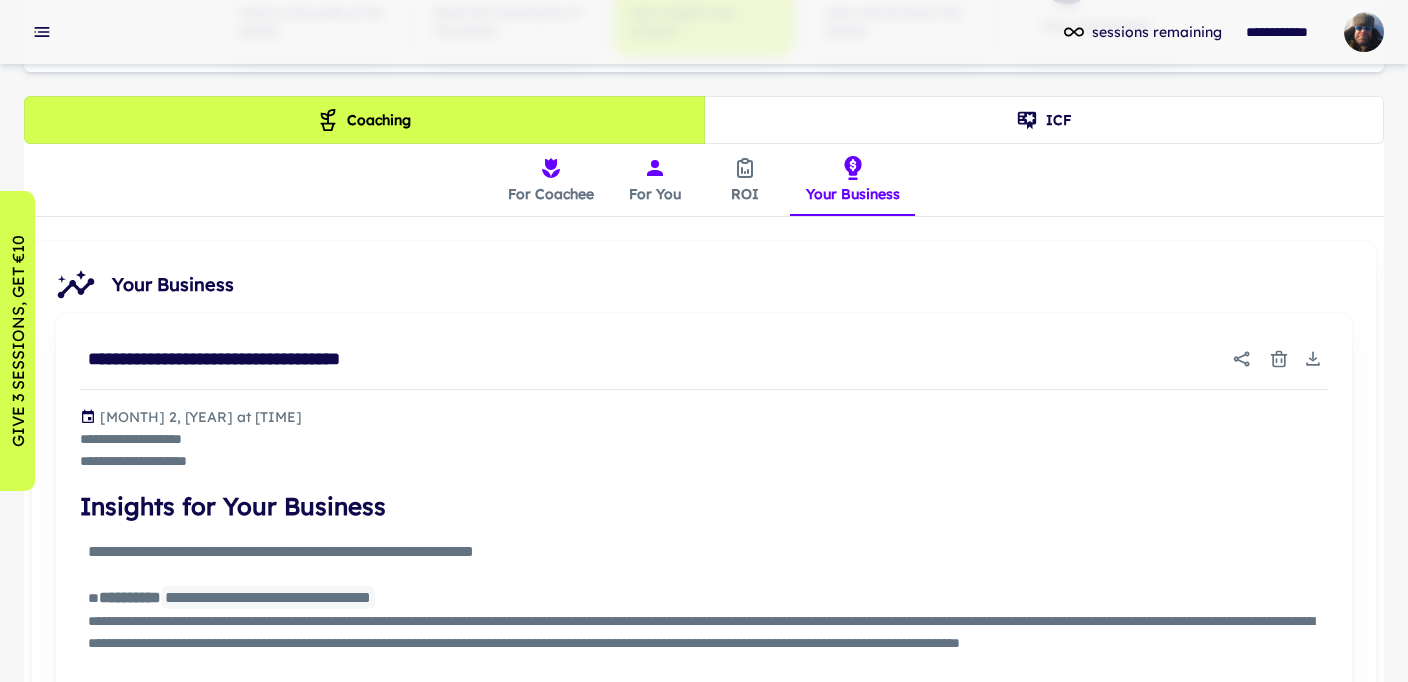 scroll, scrollTop: 457, scrollLeft: 0, axis: vertical 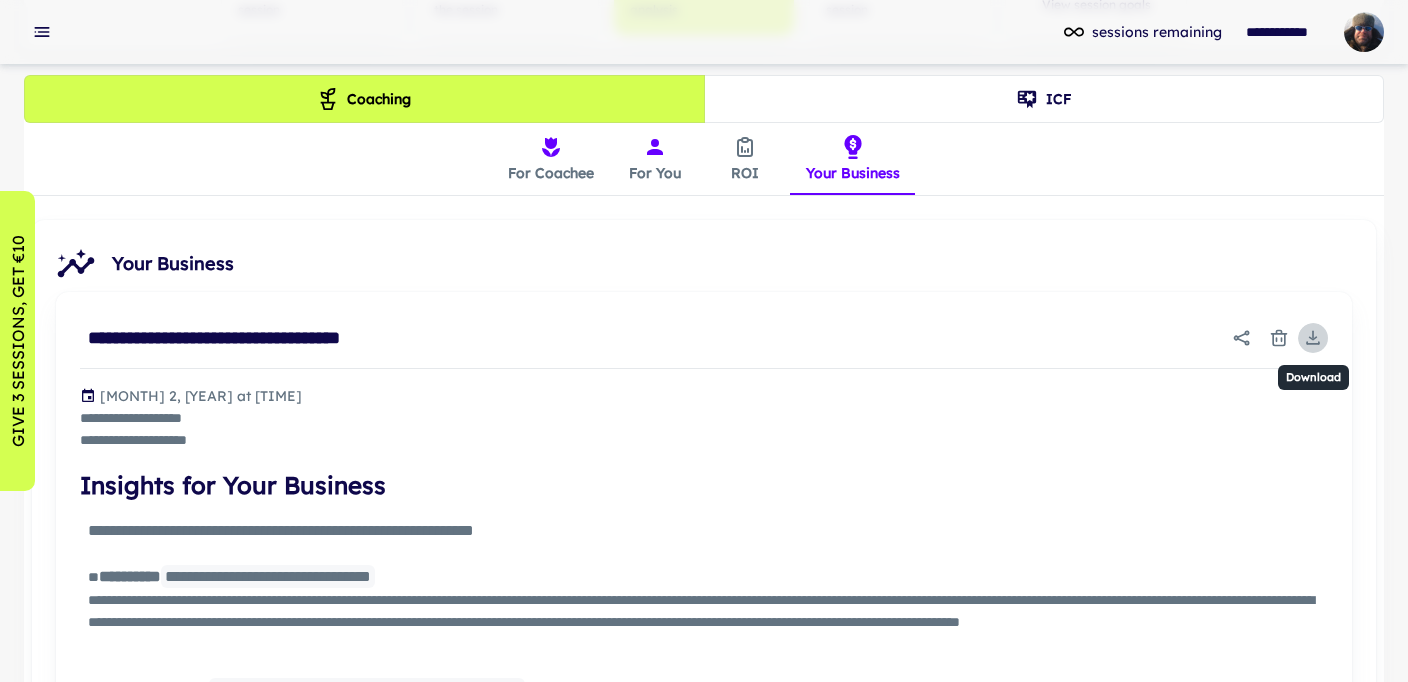 click at bounding box center (1313, 335) 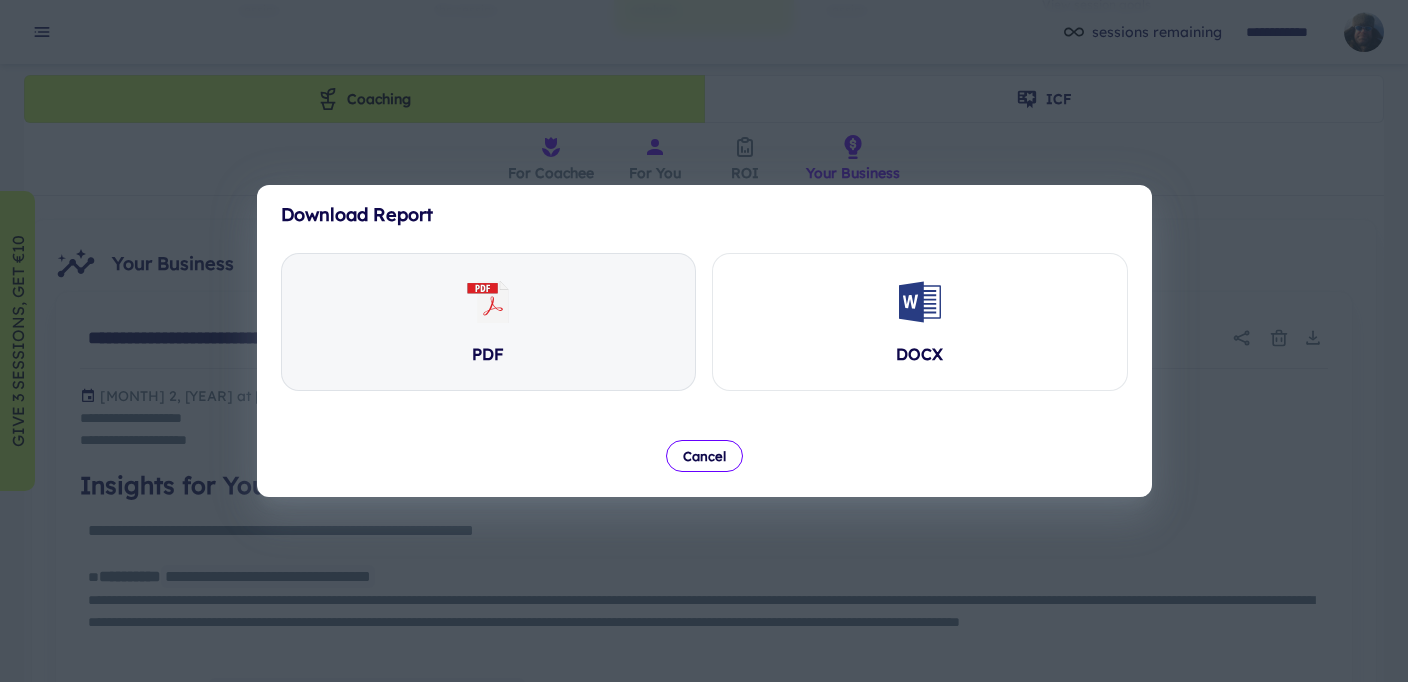 click on "PDF" at bounding box center [489, 322] 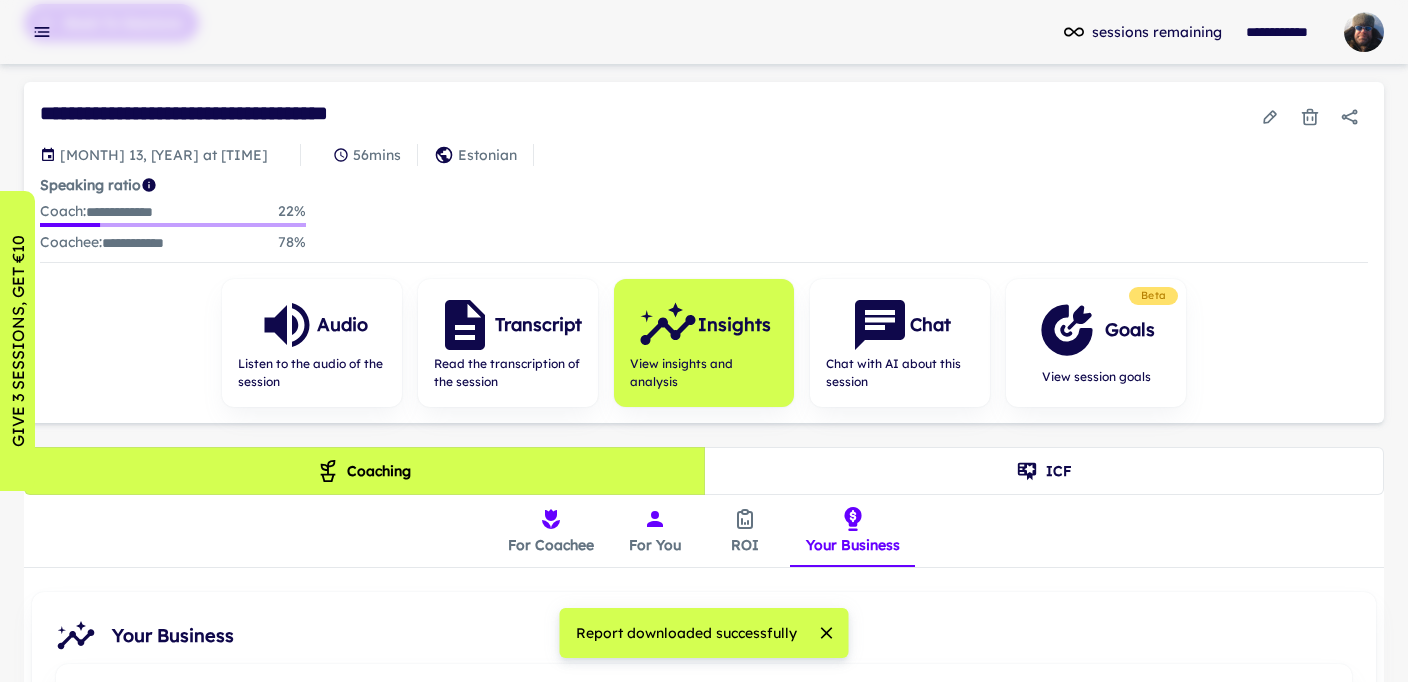scroll, scrollTop: 0, scrollLeft: 0, axis: both 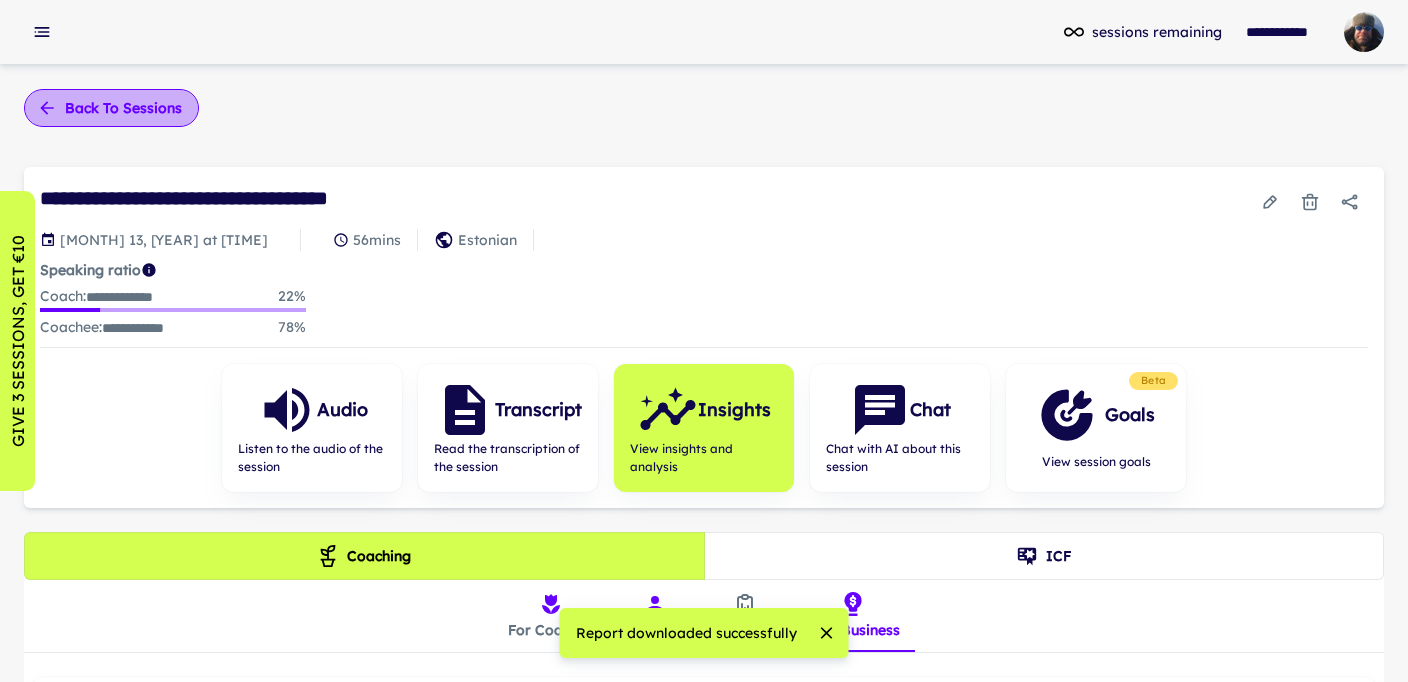click on "Back to sessions" at bounding box center [111, 108] 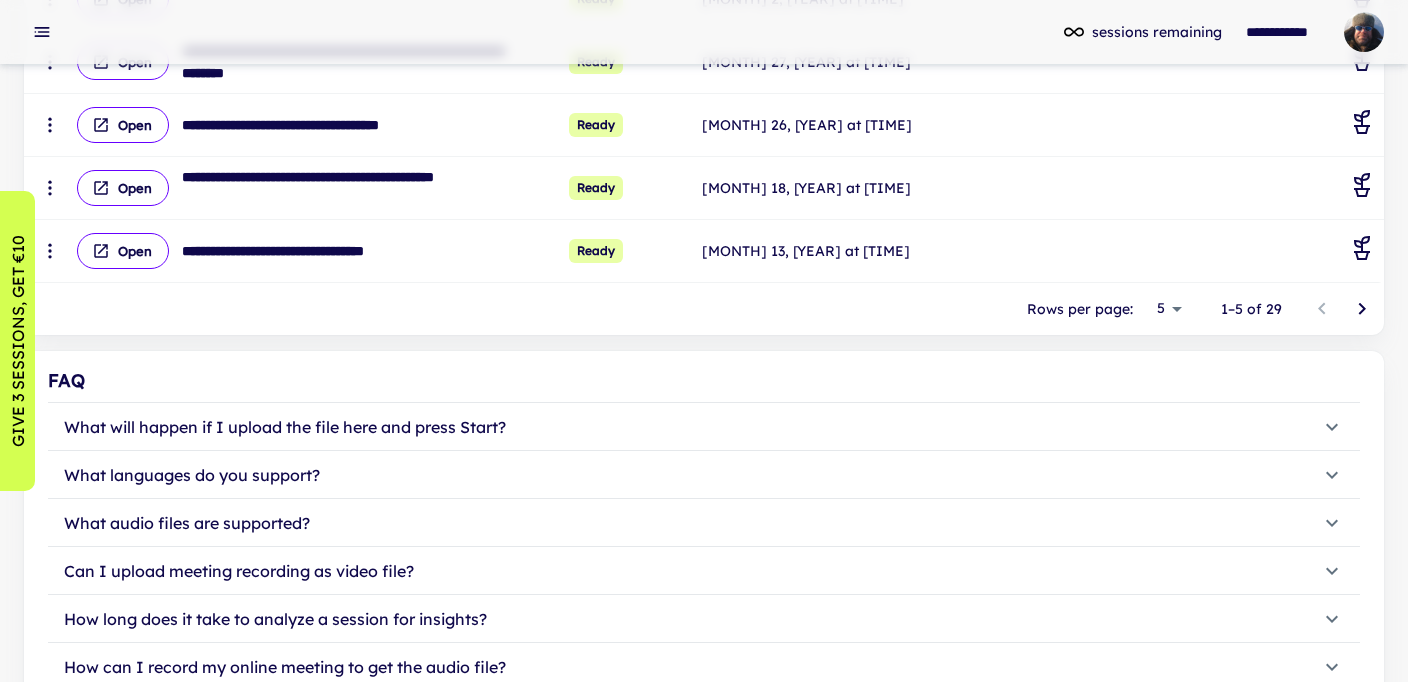 scroll, scrollTop: 499, scrollLeft: 0, axis: vertical 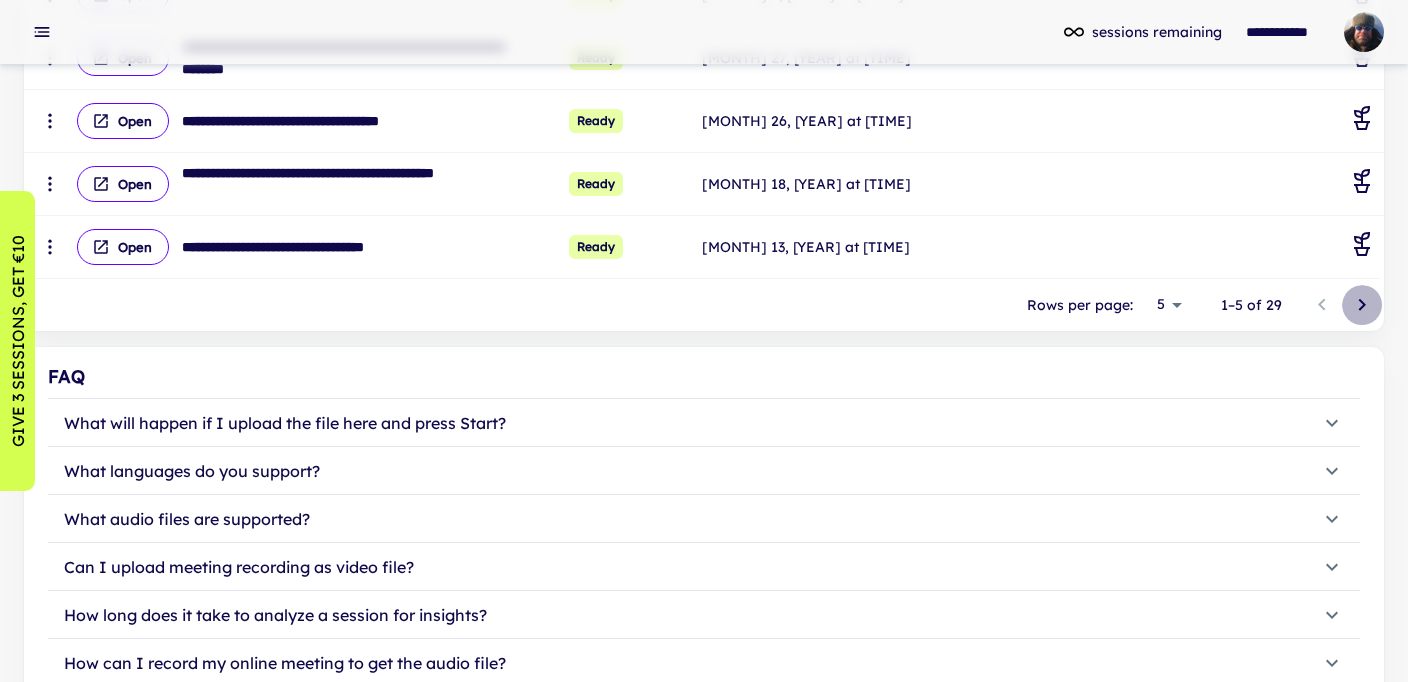 click at bounding box center [1362, 305] 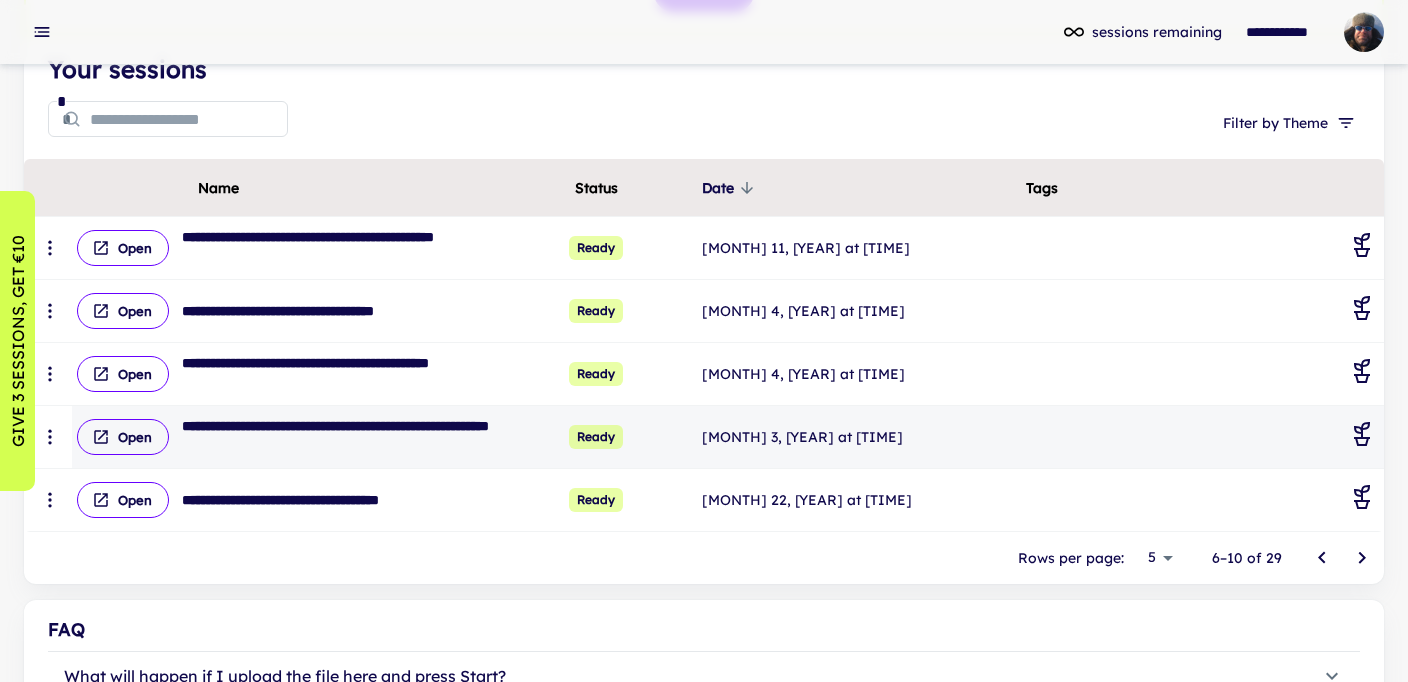 scroll, scrollTop: 243, scrollLeft: 0, axis: vertical 